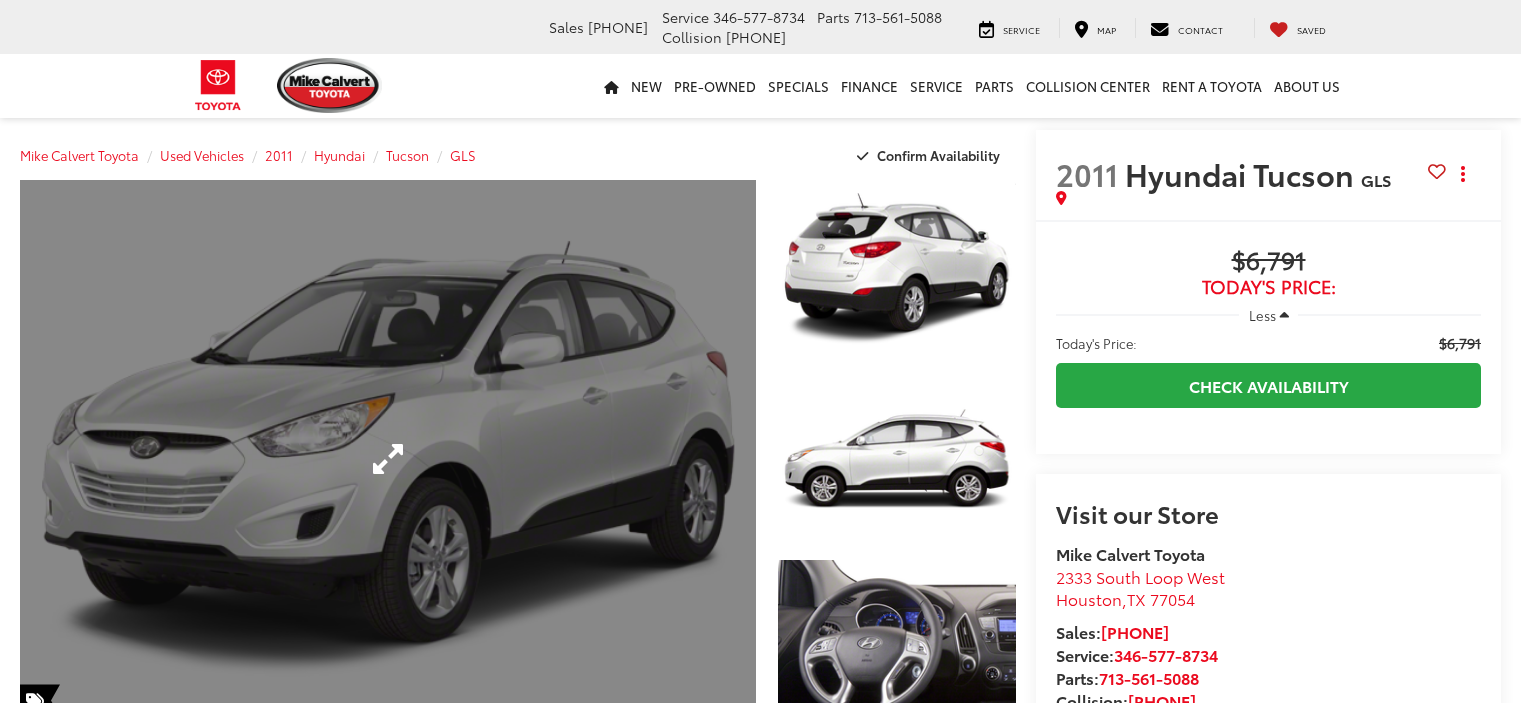 scroll, scrollTop: 0, scrollLeft: 0, axis: both 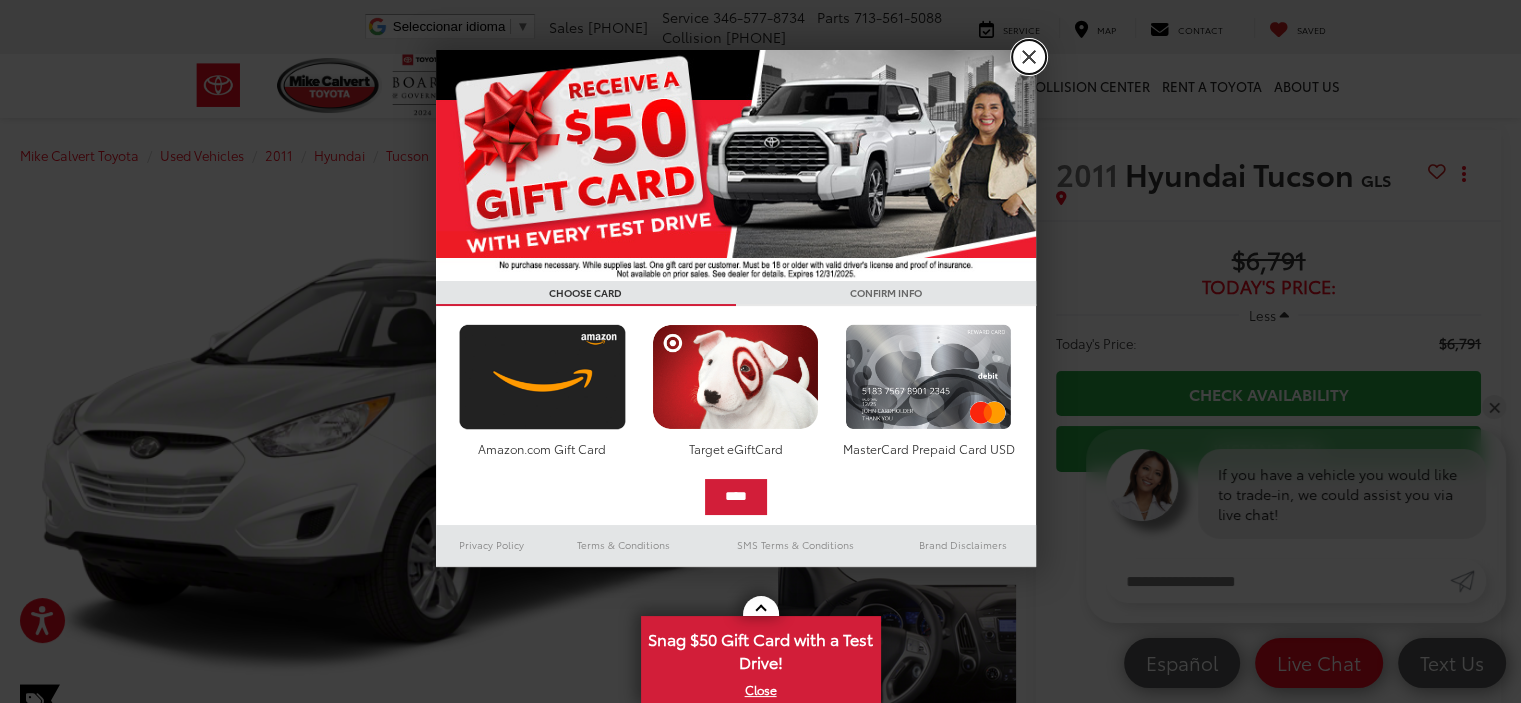 click on "X" at bounding box center [1029, 57] 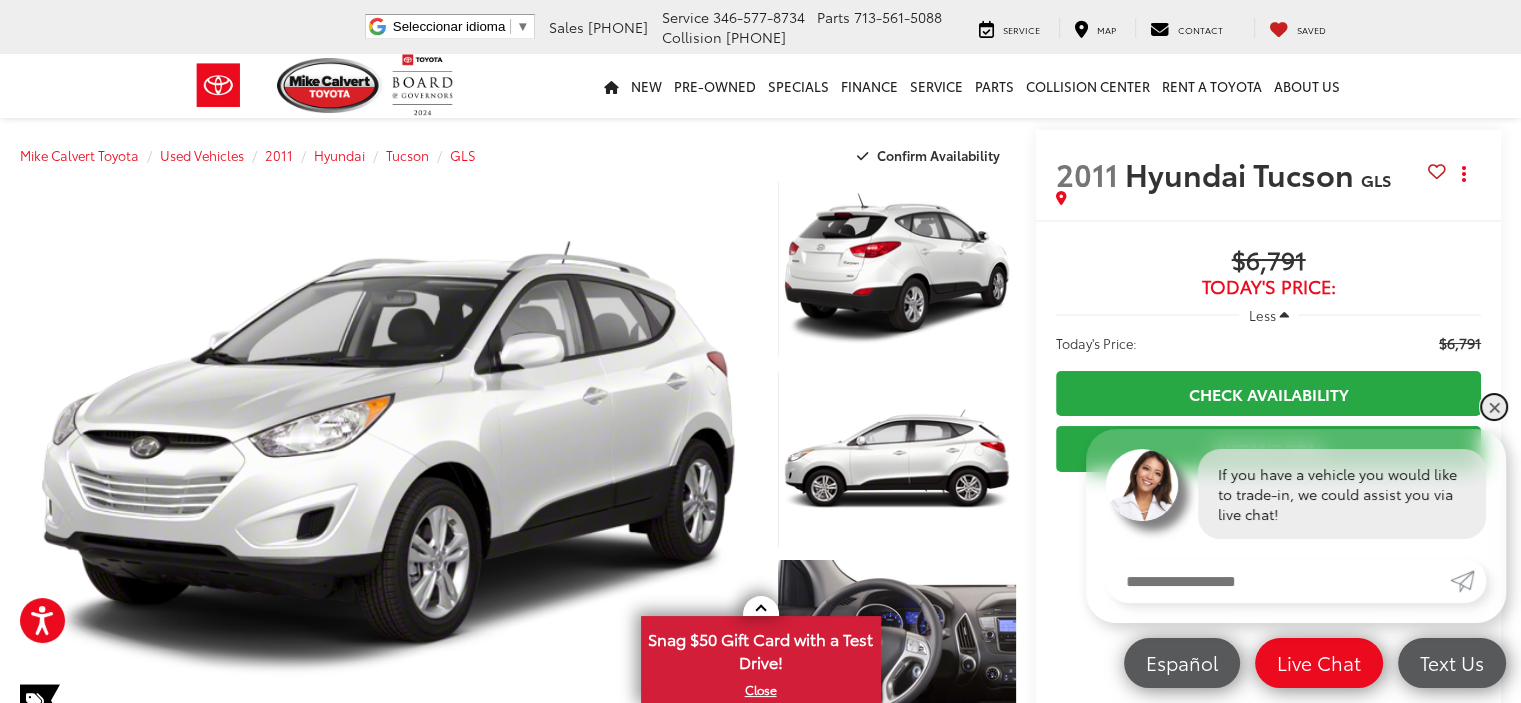 click on "✕" at bounding box center [1494, 407] 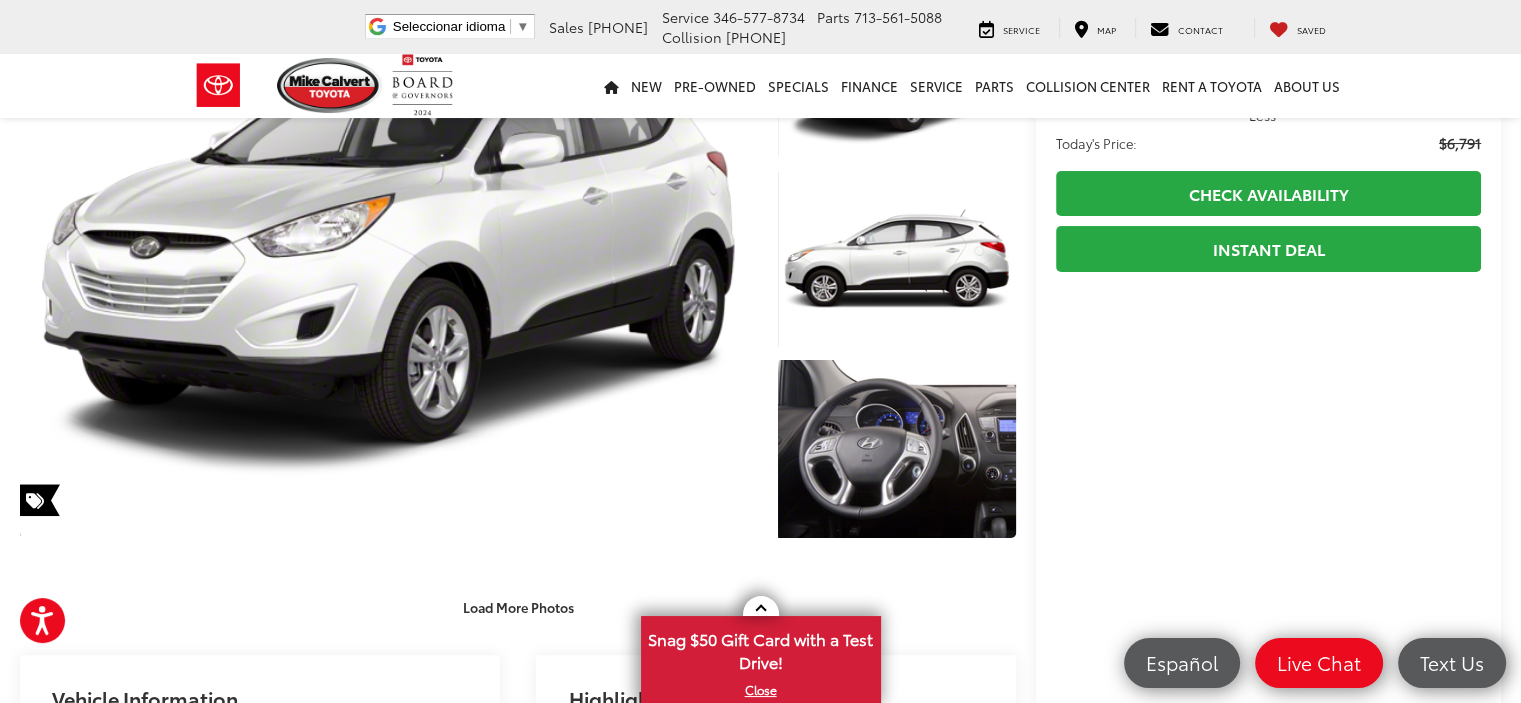 scroll, scrollTop: 0, scrollLeft: 0, axis: both 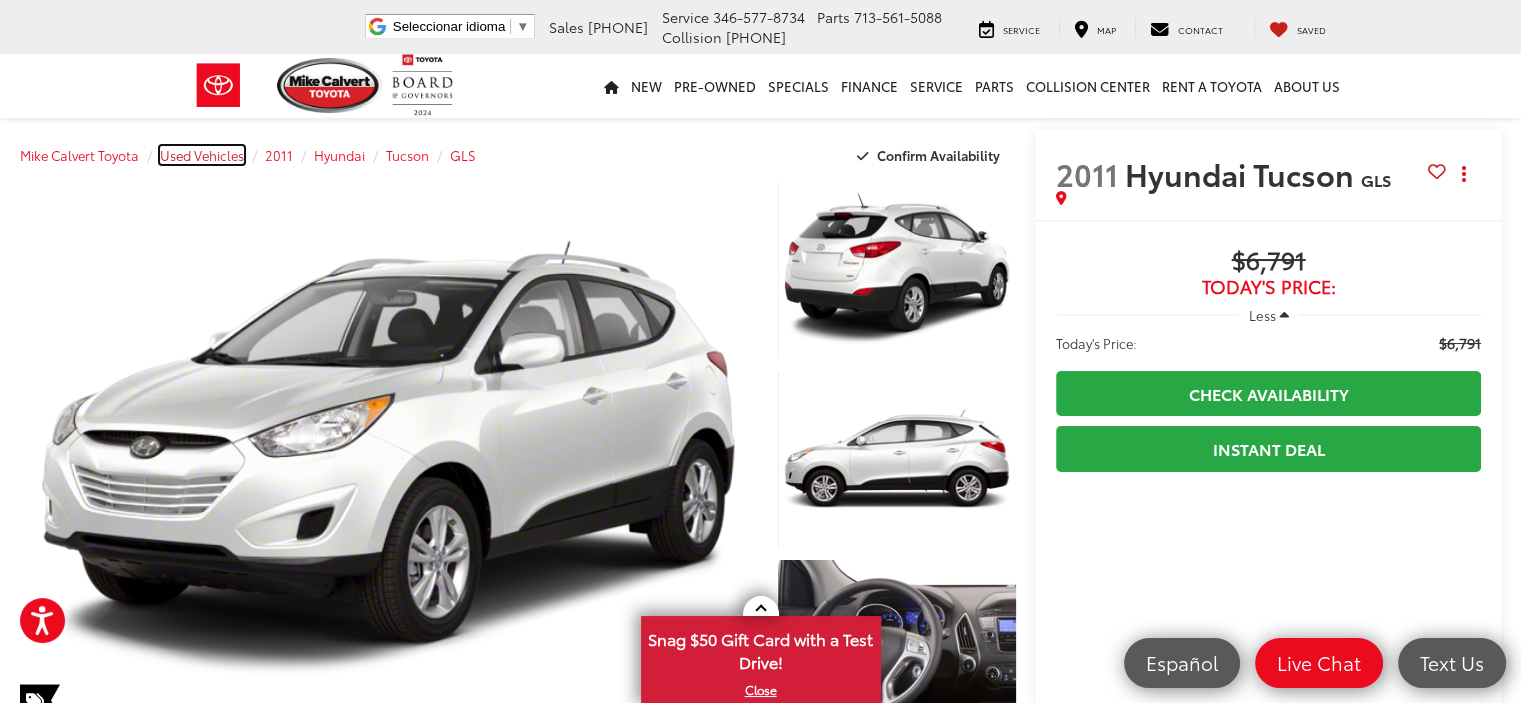 click on "Used Vehicles" at bounding box center [202, 155] 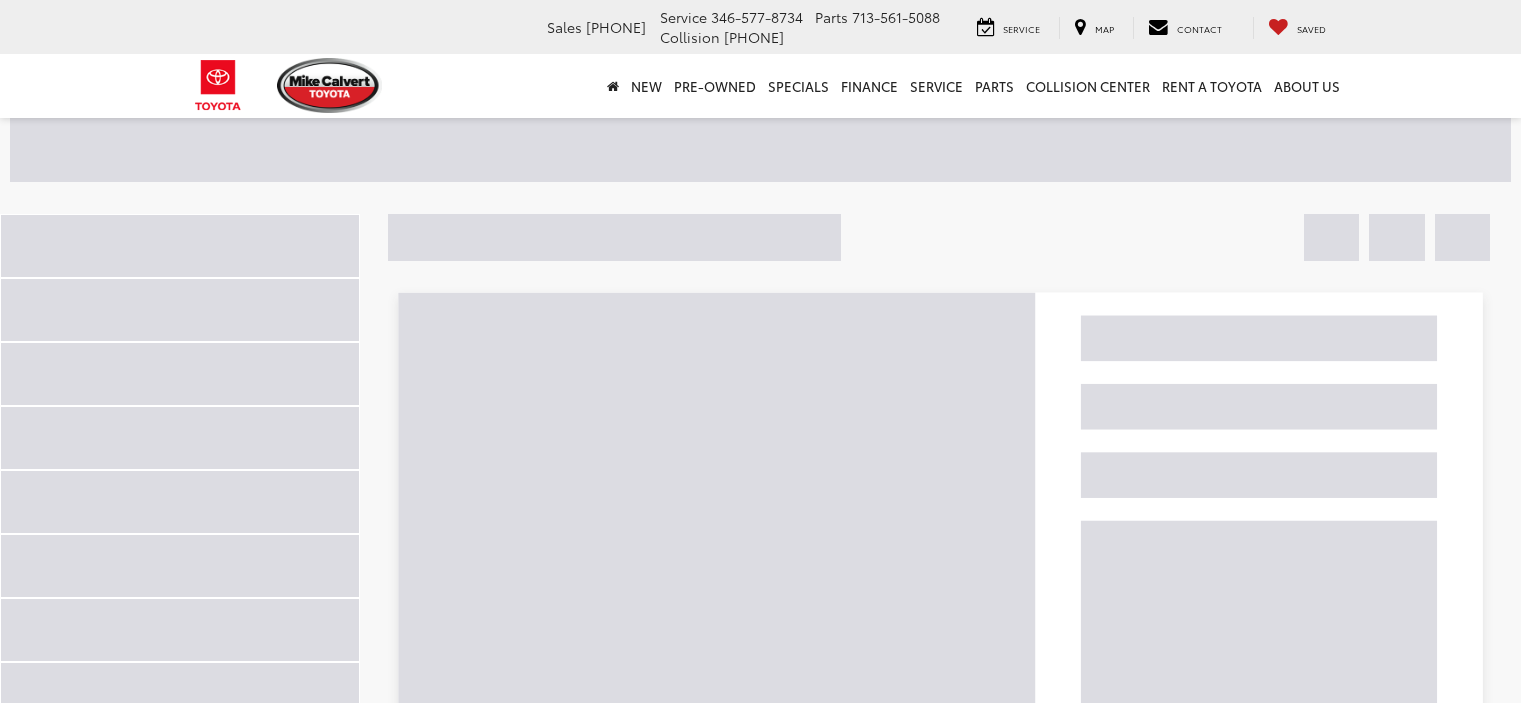 scroll, scrollTop: 0, scrollLeft: 0, axis: both 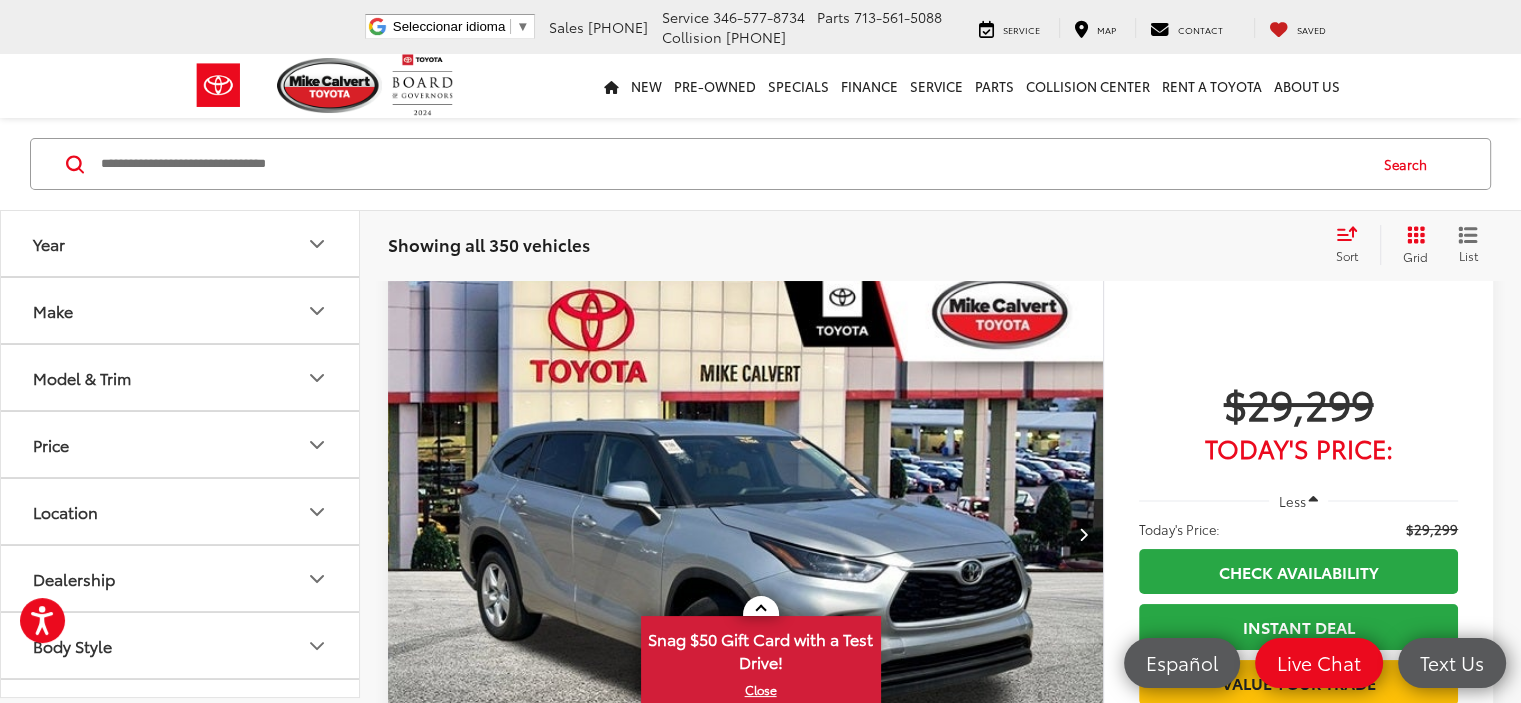 click 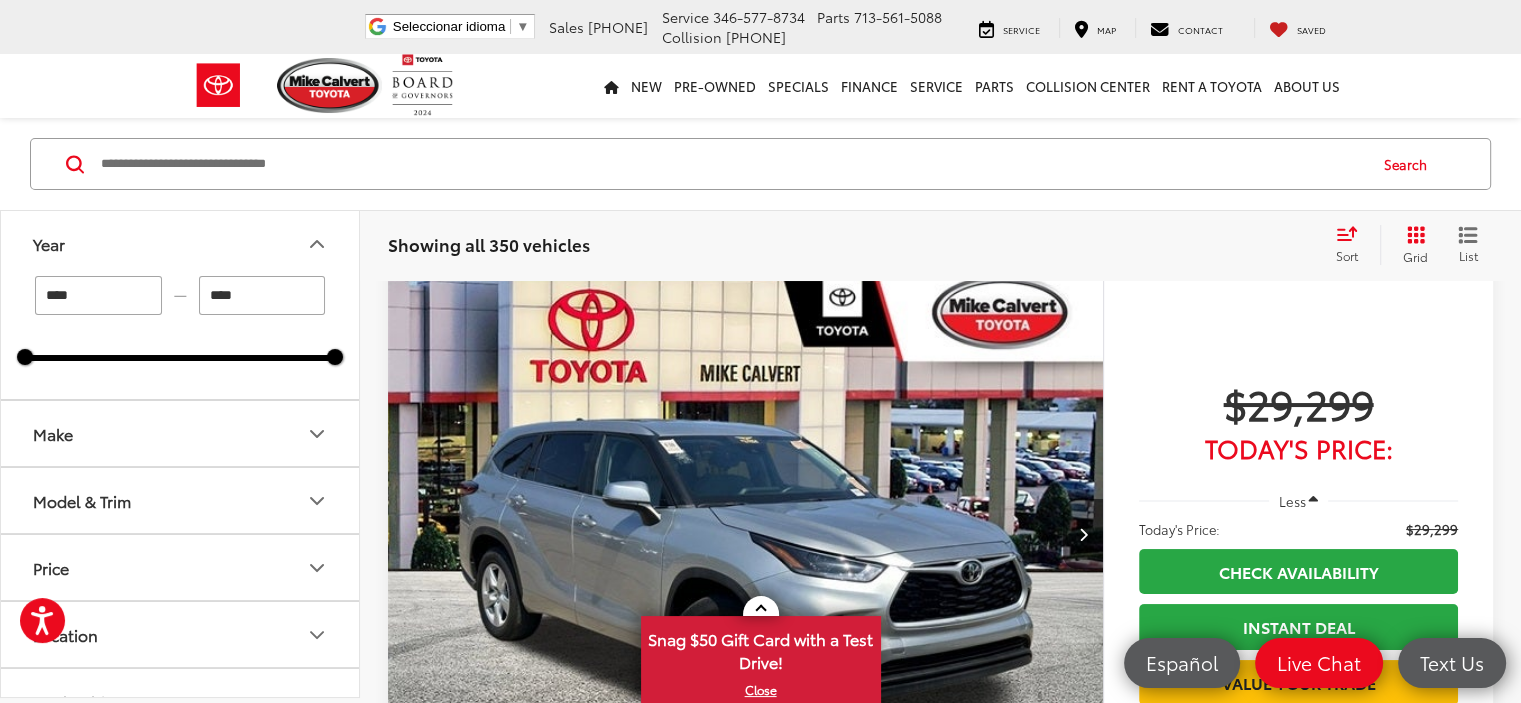 click on "****" at bounding box center [98, 295] 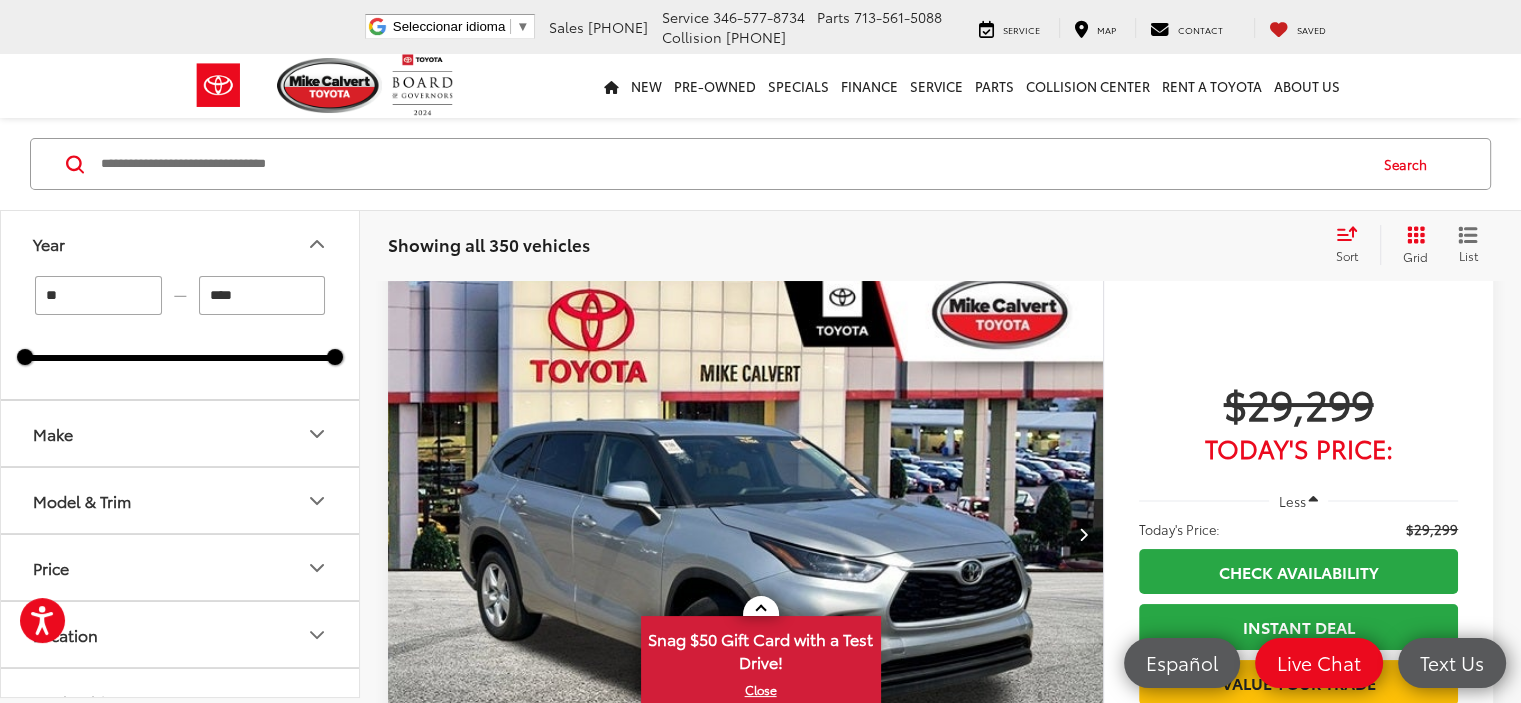 type on "*" 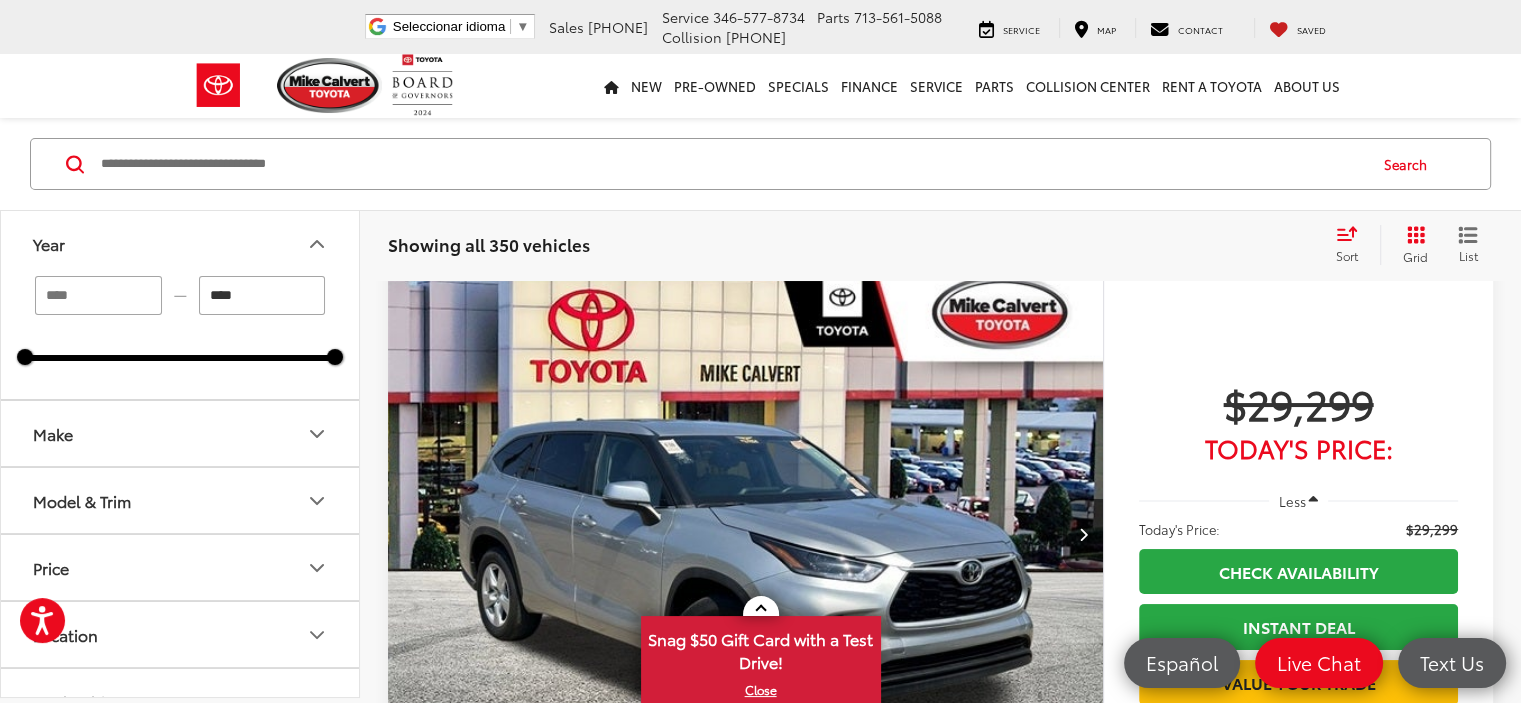 type on "****" 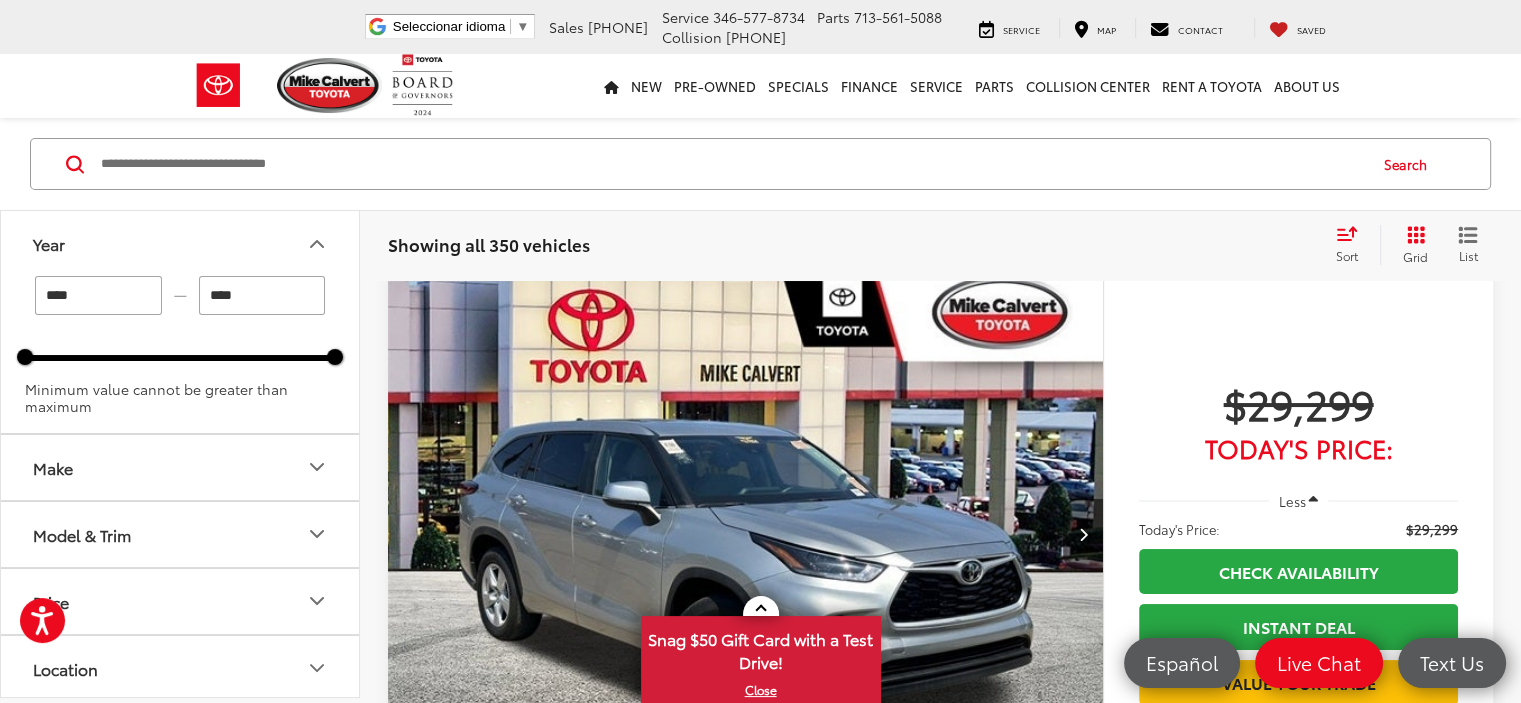 drag, startPoint x: 232, startPoint y: 295, endPoint x: 407, endPoint y: 287, distance: 175.18275 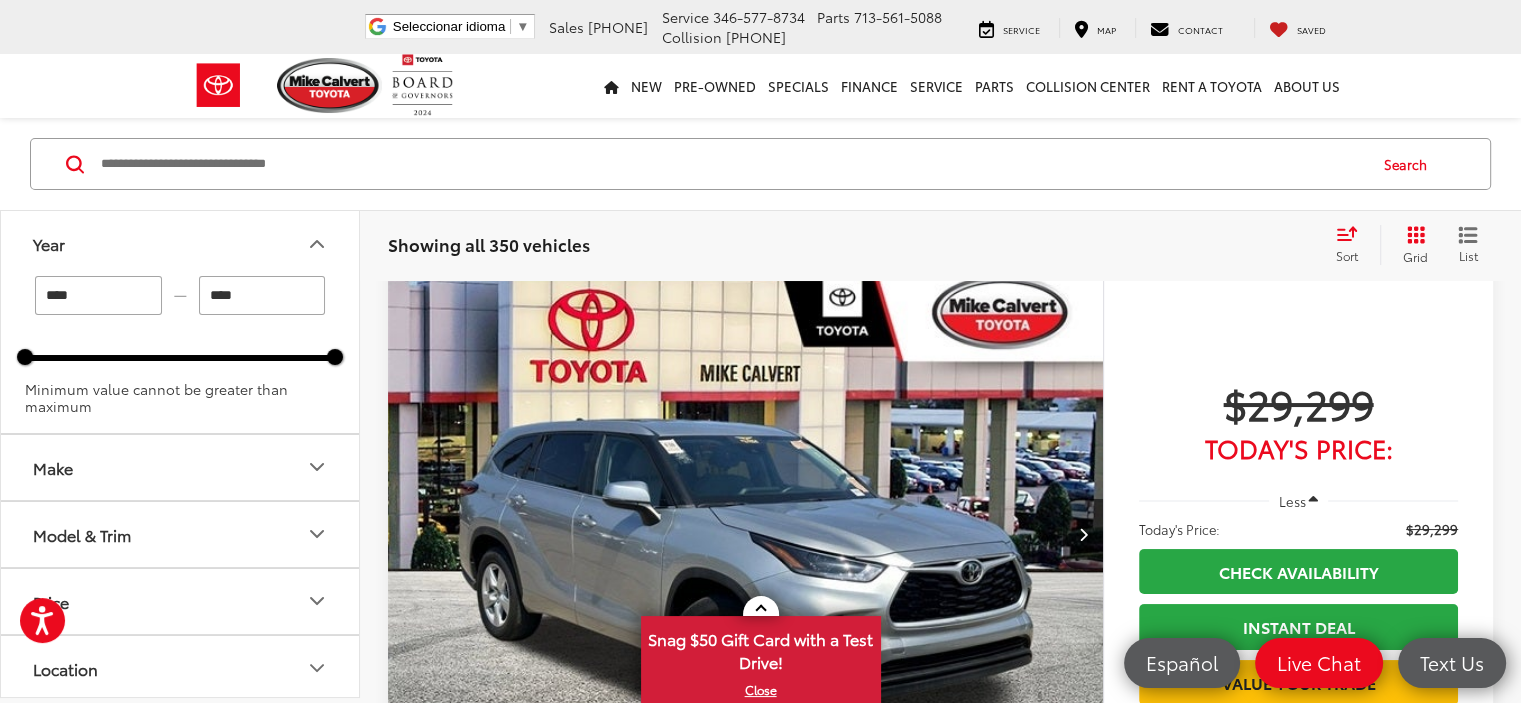 type on "****" 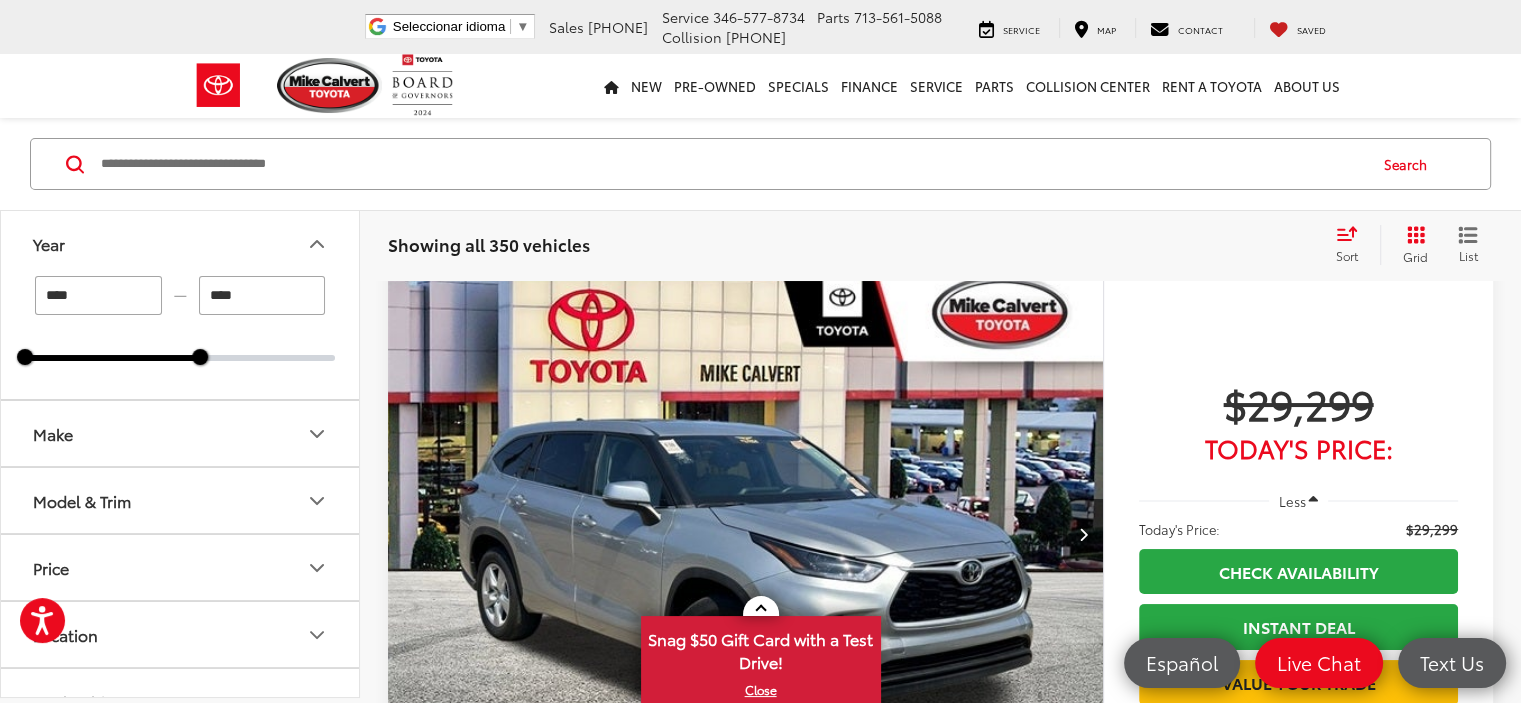 drag, startPoint x: 88, startPoint y: 296, endPoint x: 0, endPoint y: 287, distance: 88.45903 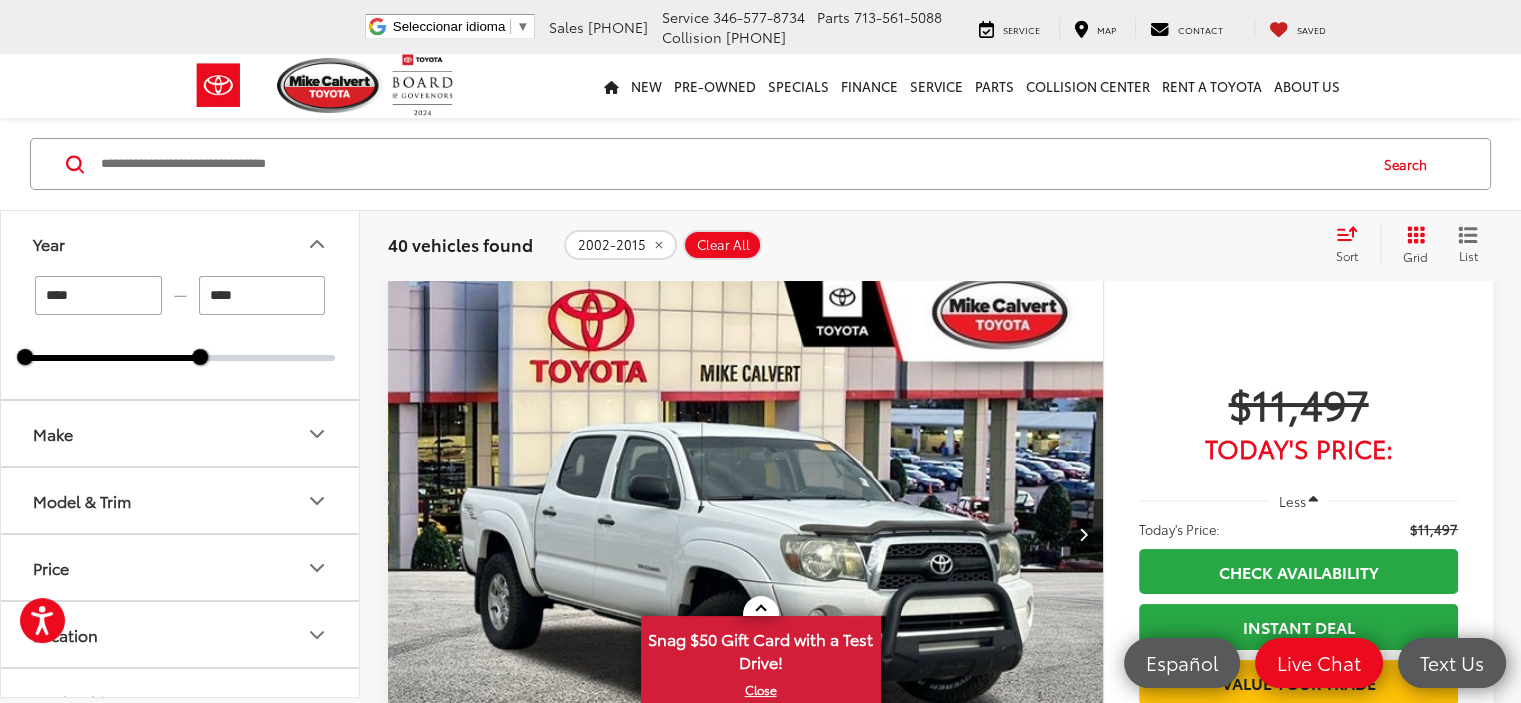 type on "****" 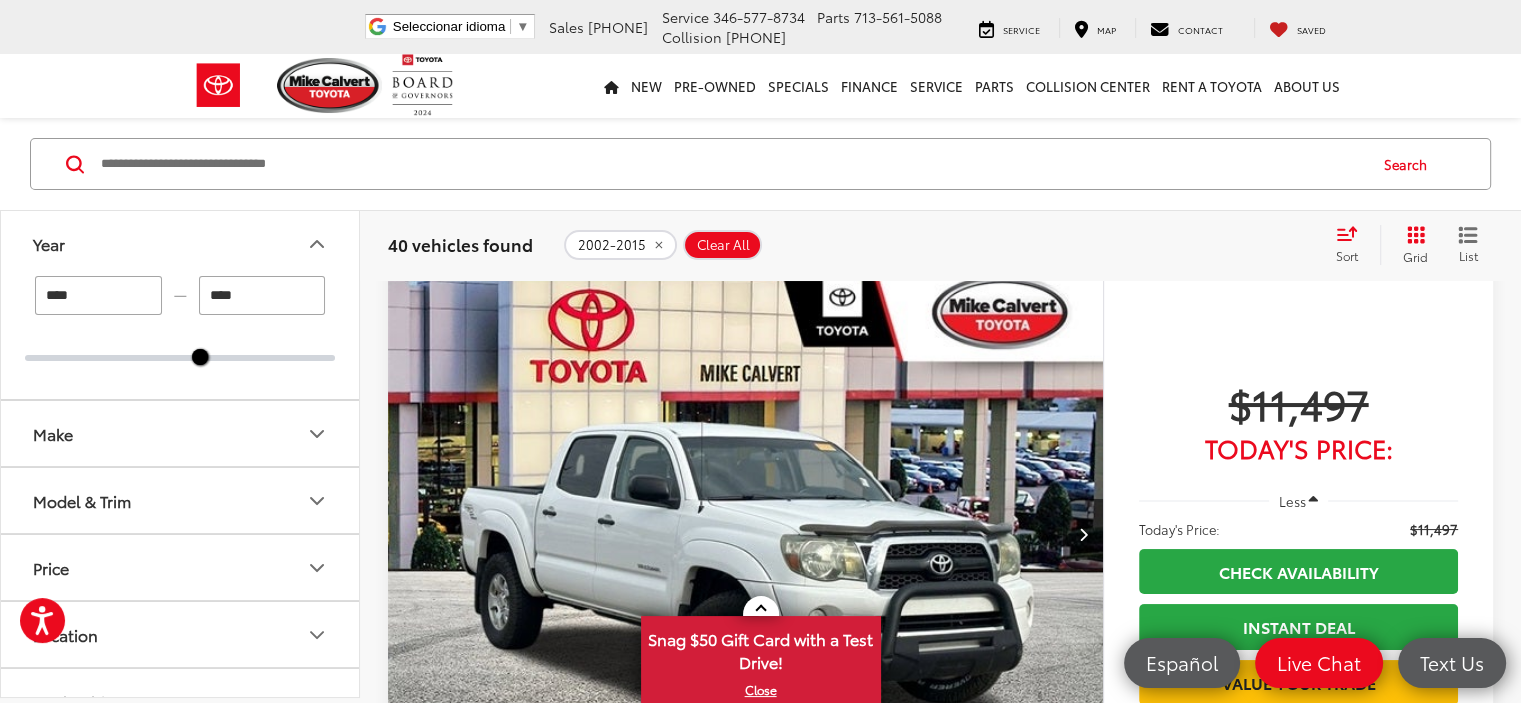 drag, startPoint x: 262, startPoint y: 298, endPoint x: 144, endPoint y: 327, distance: 121.511314 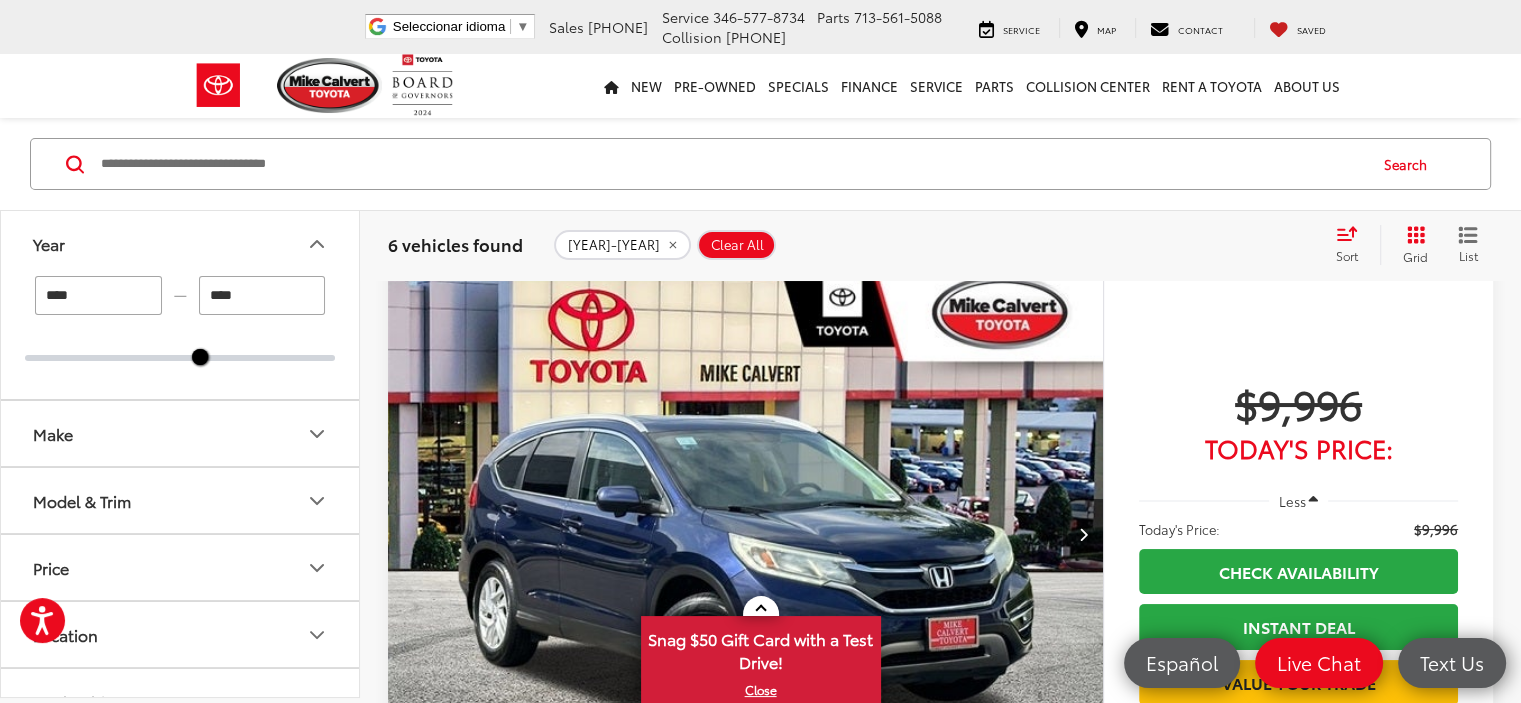 type on "****" 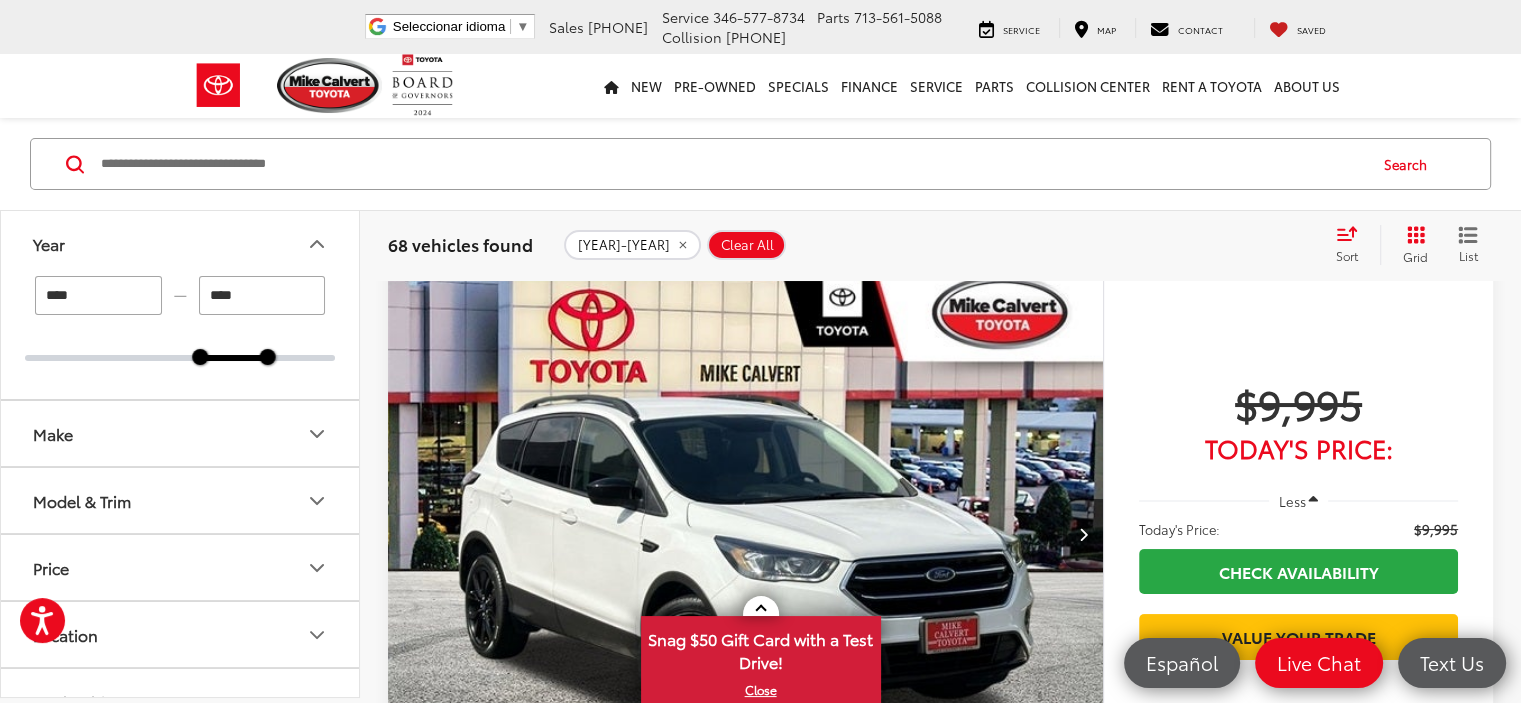 click 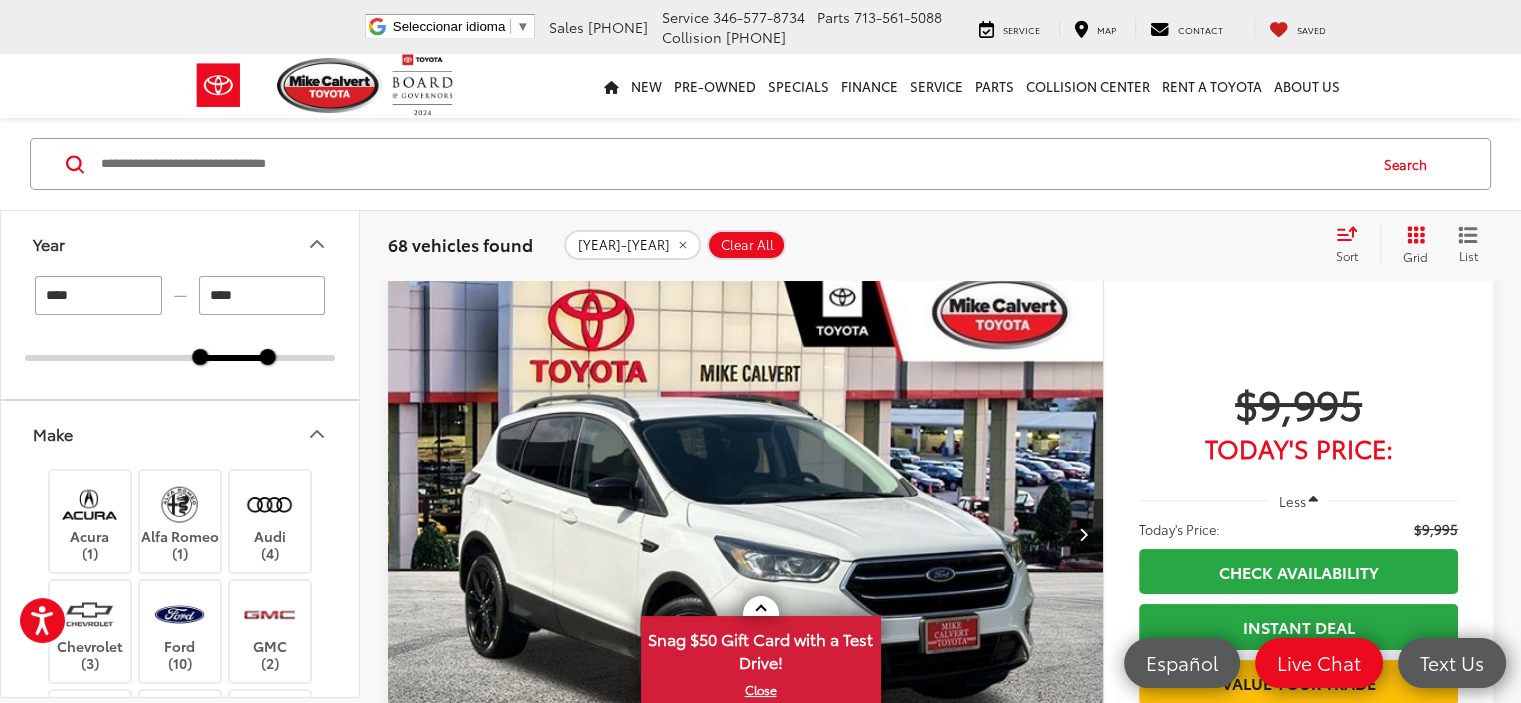 click 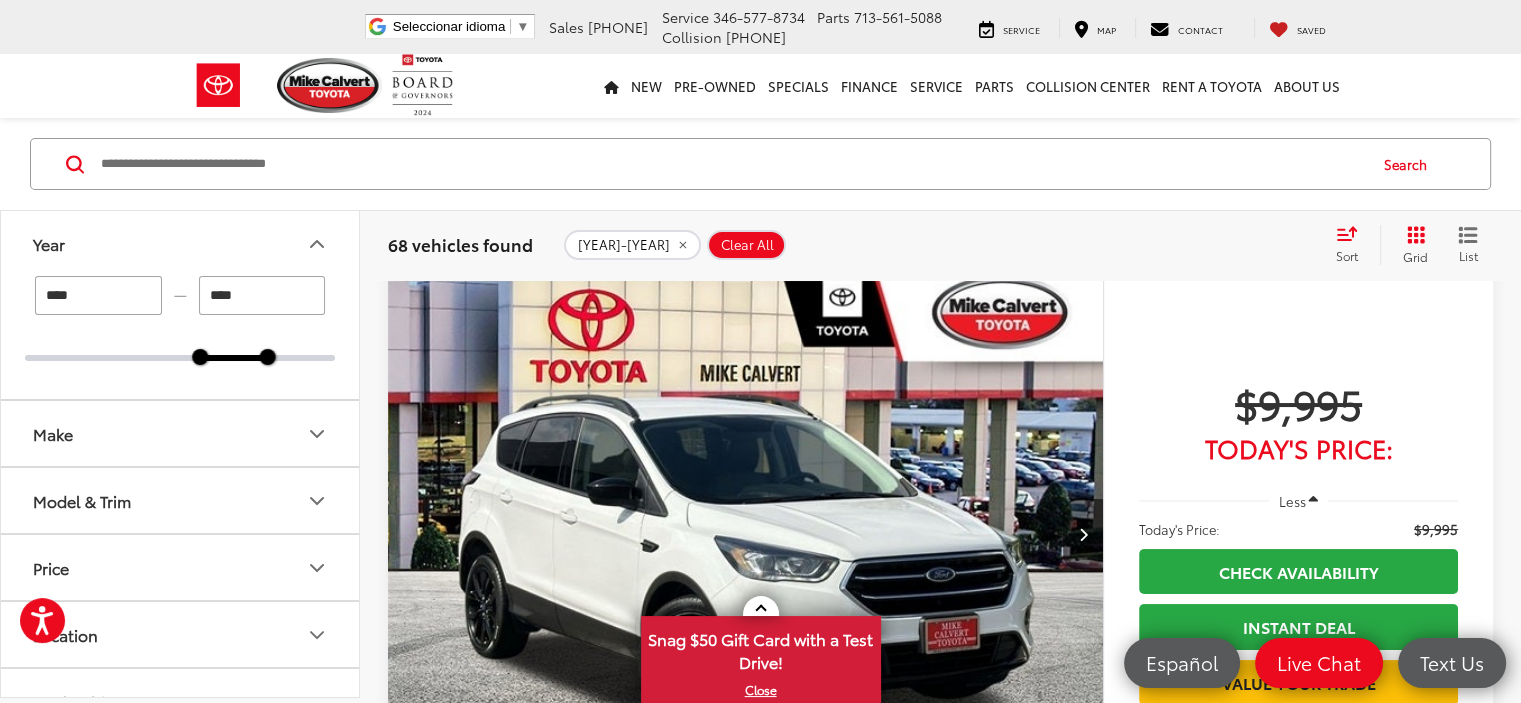 scroll, scrollTop: 100, scrollLeft: 0, axis: vertical 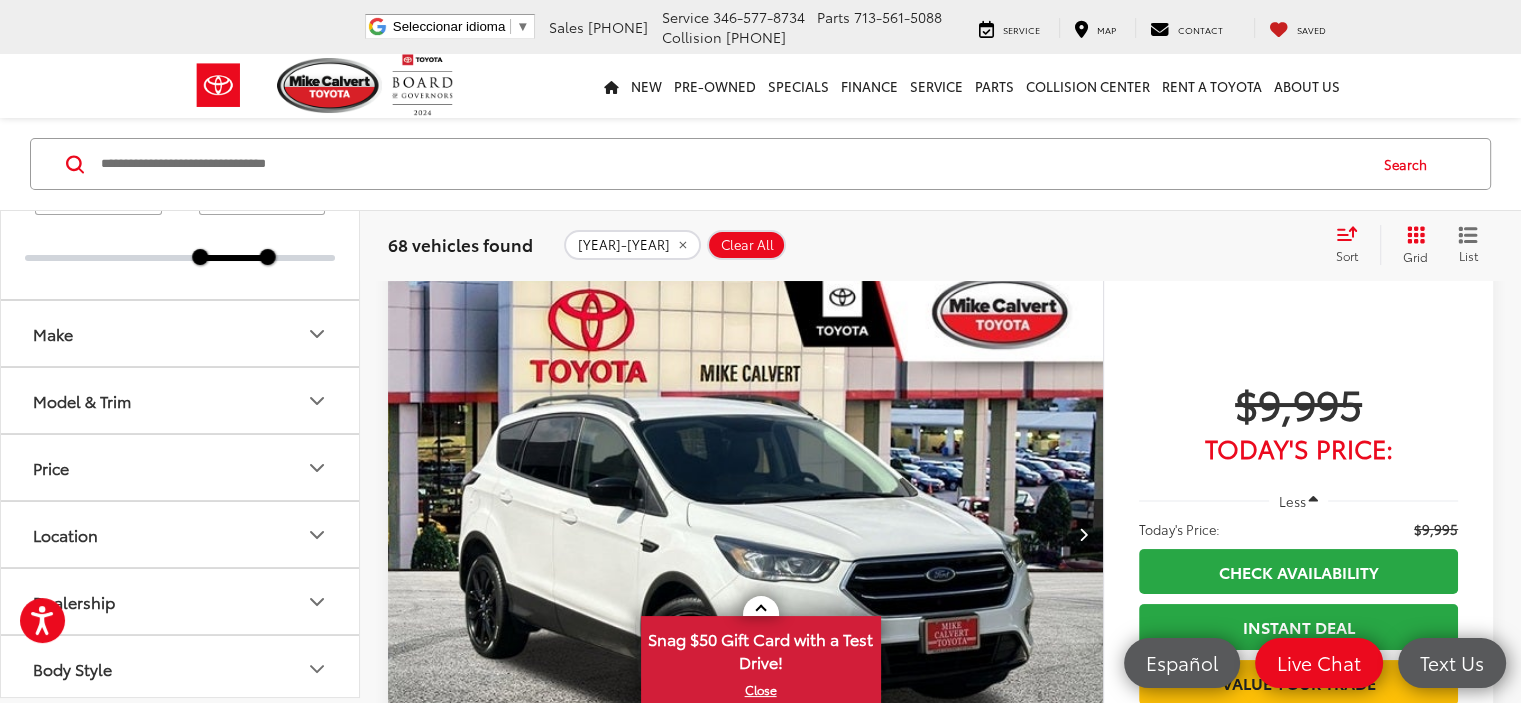click 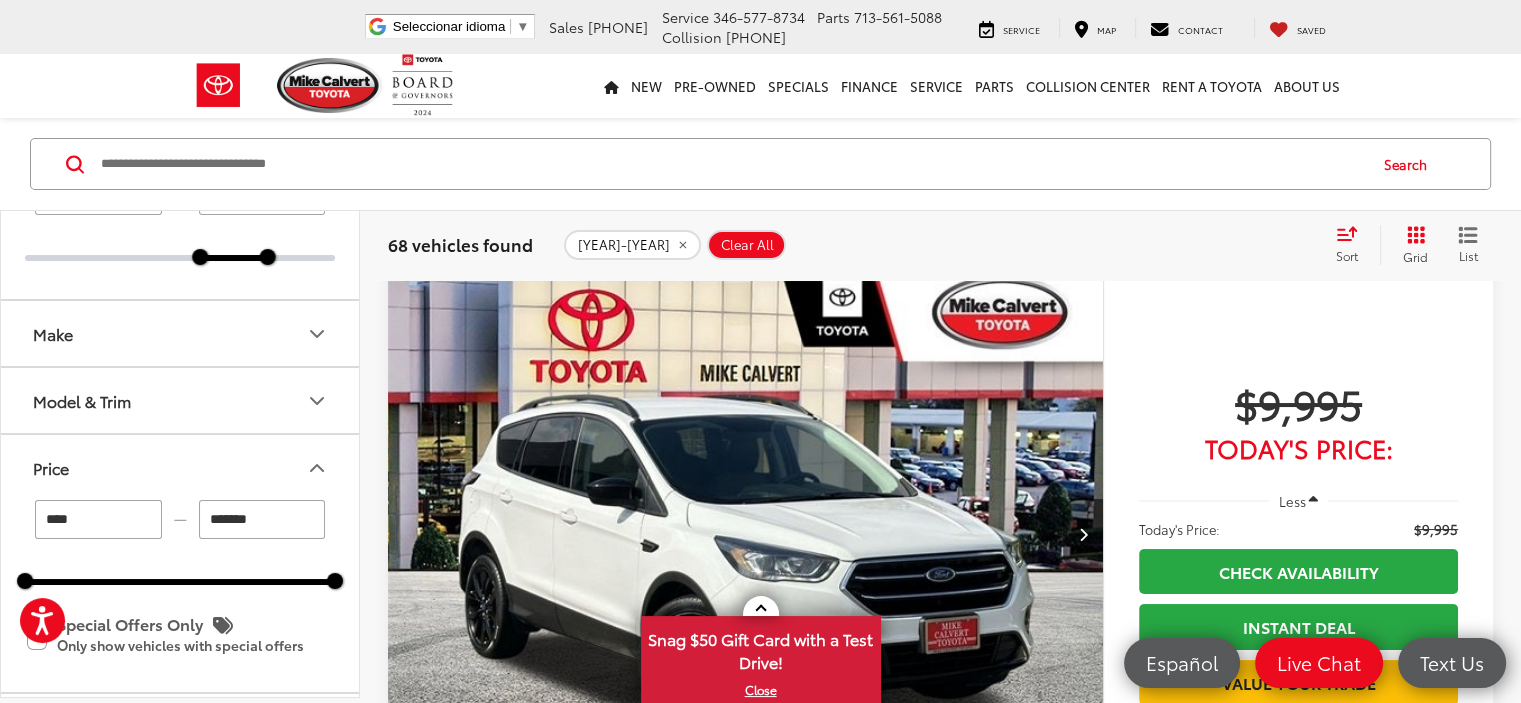 drag, startPoint x: 86, startPoint y: 521, endPoint x: 0, endPoint y: 494, distance: 90.13878 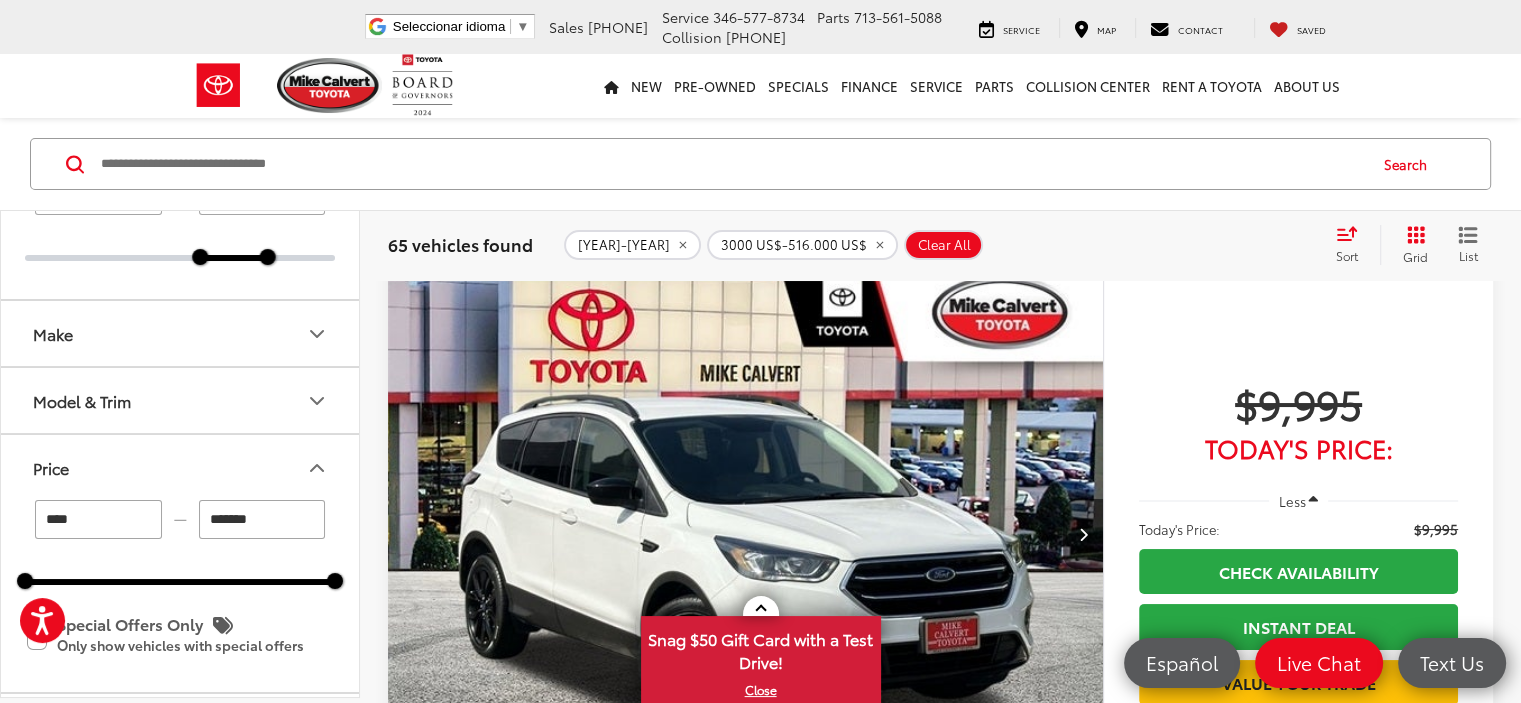type 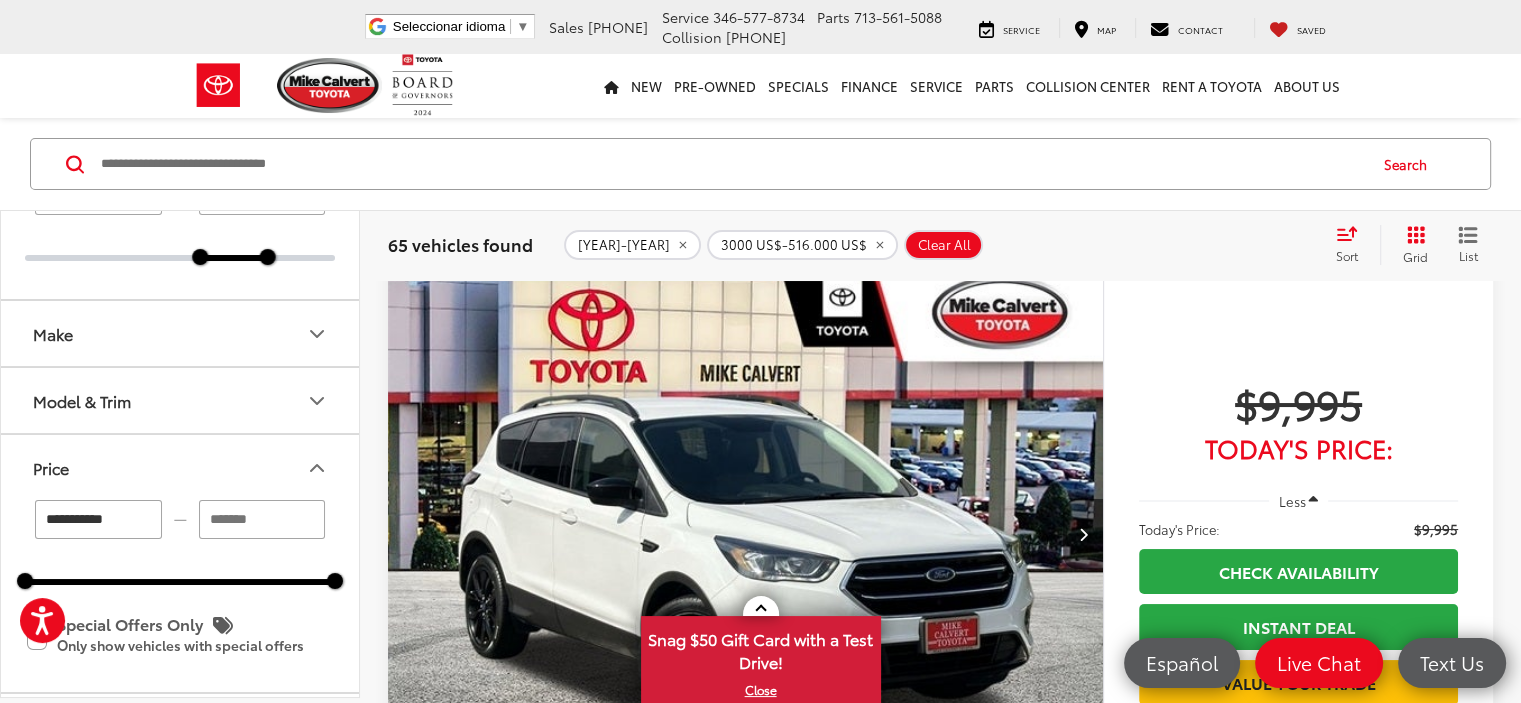 type on "****" 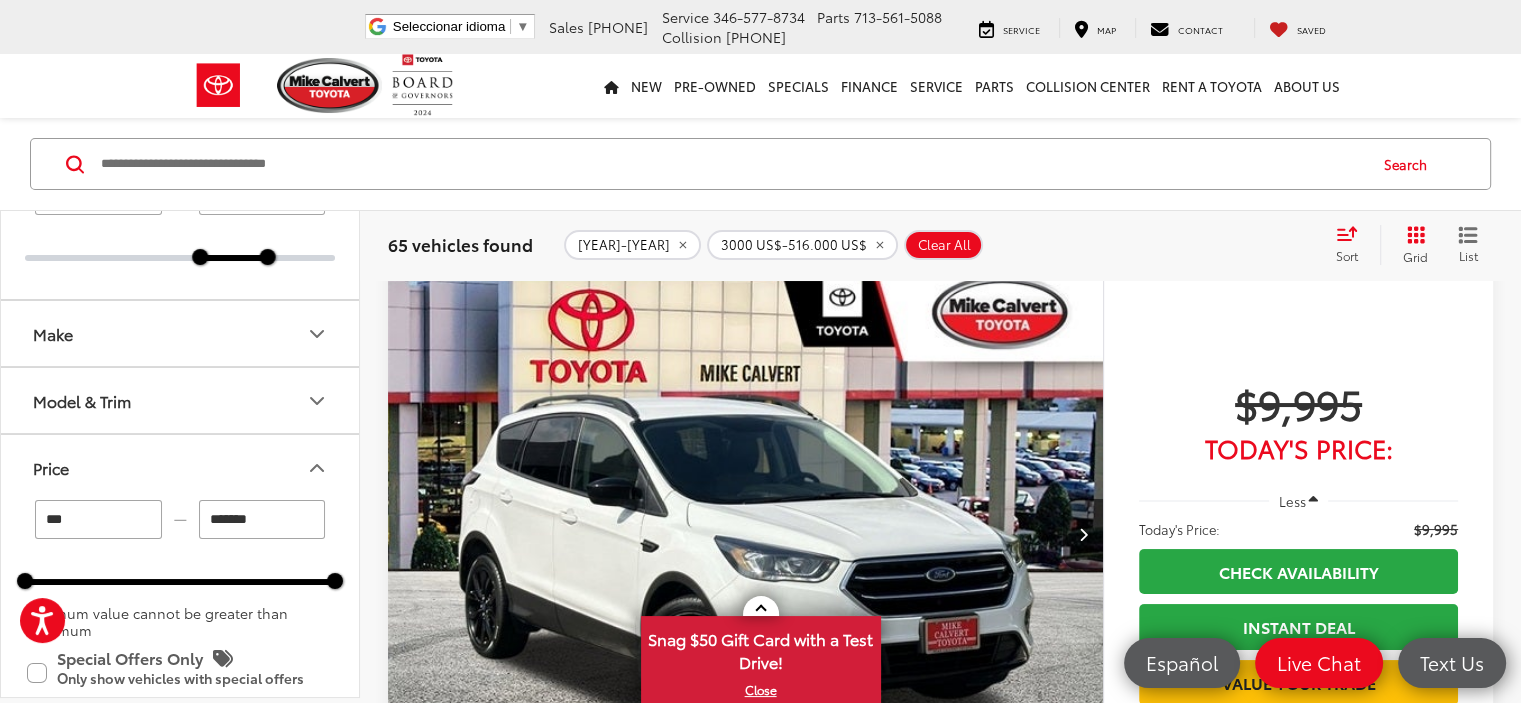 type on "***" 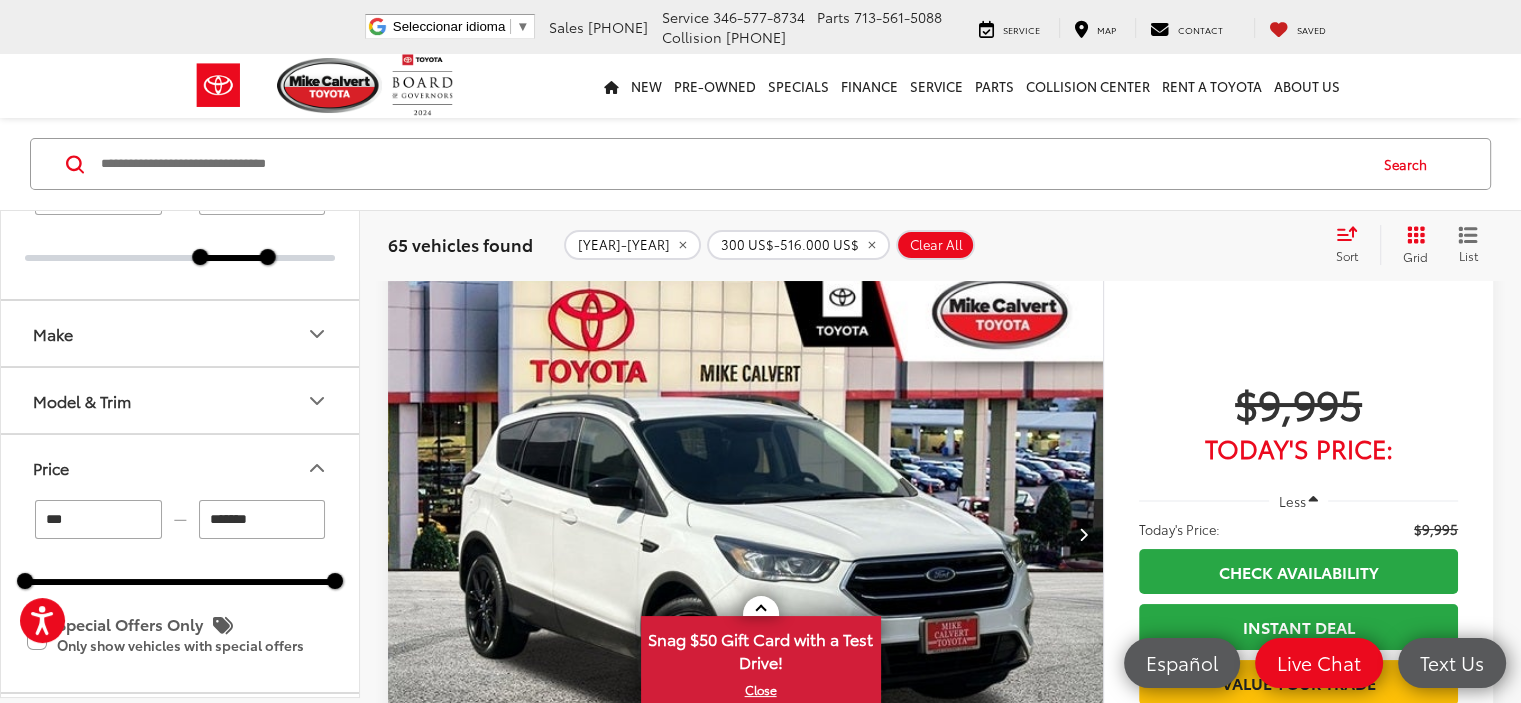 drag, startPoint x: 262, startPoint y: 517, endPoint x: 168, endPoint y: 514, distance: 94.04786 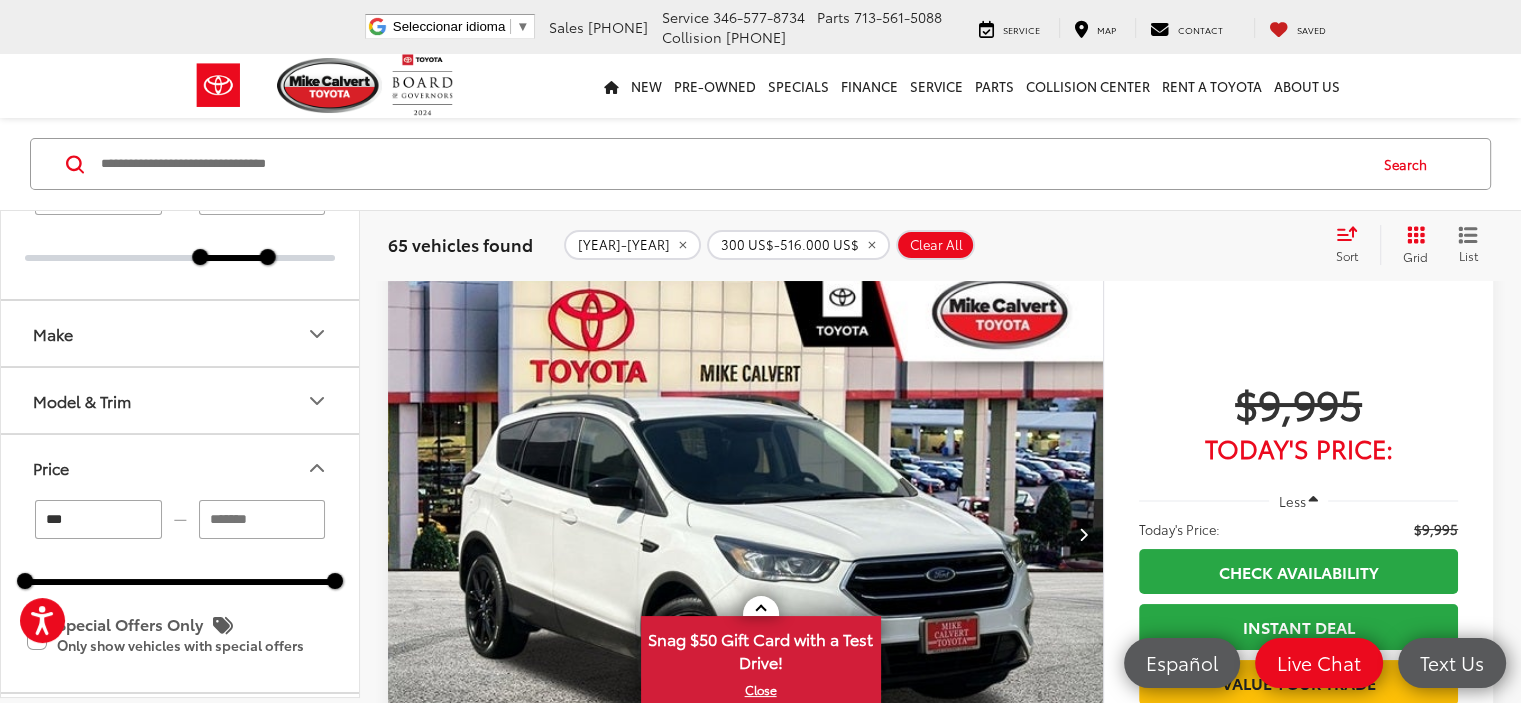 click on "***" at bounding box center [98, 519] 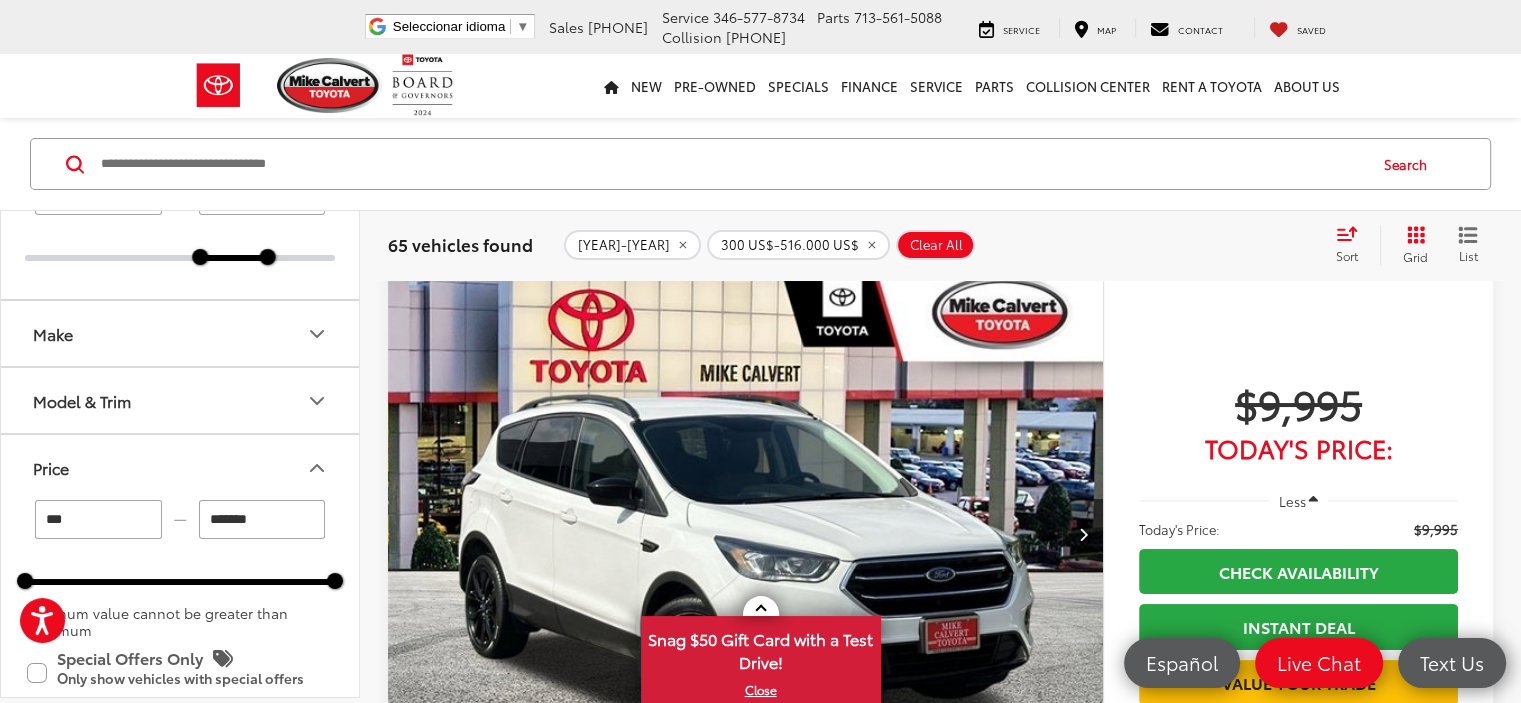 type on "****" 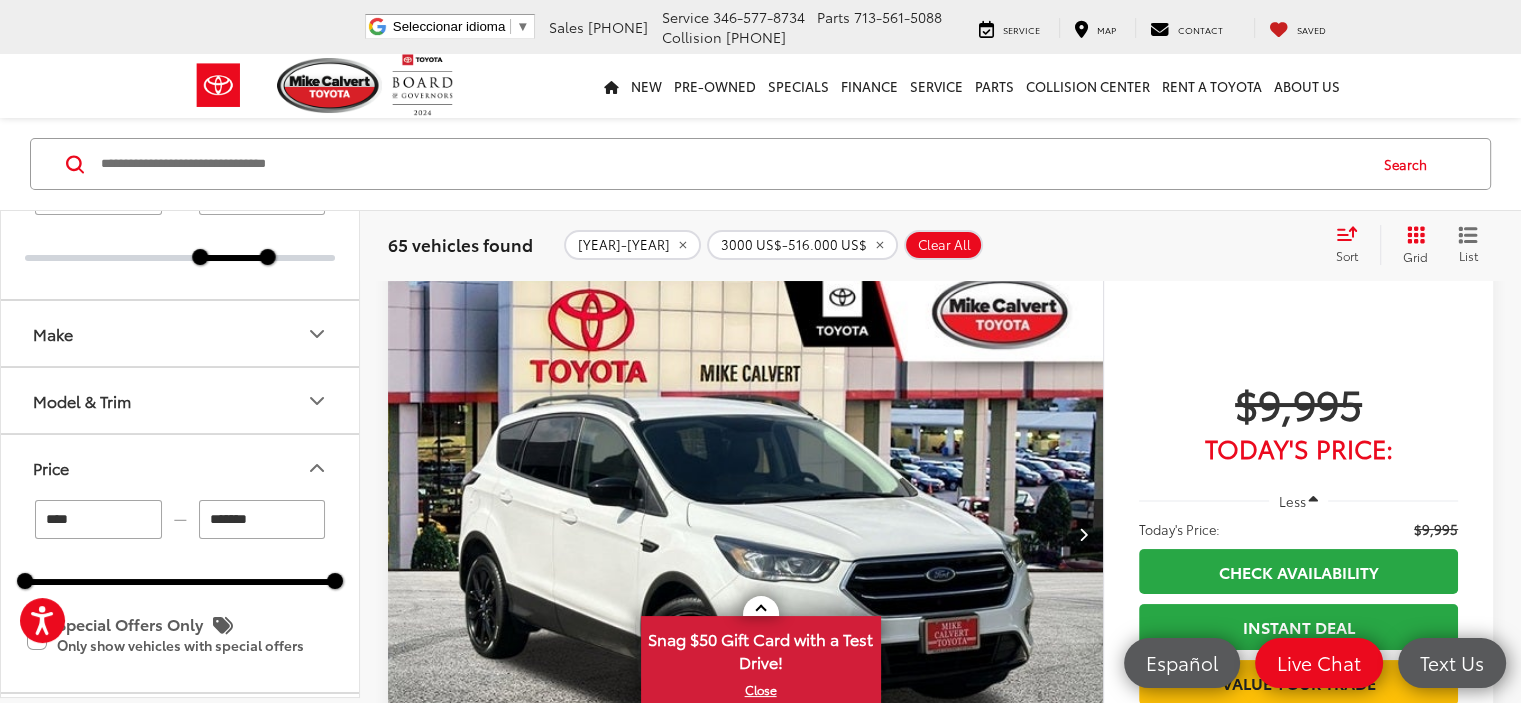 drag, startPoint x: 263, startPoint y: 515, endPoint x: 142, endPoint y: 511, distance: 121.0661 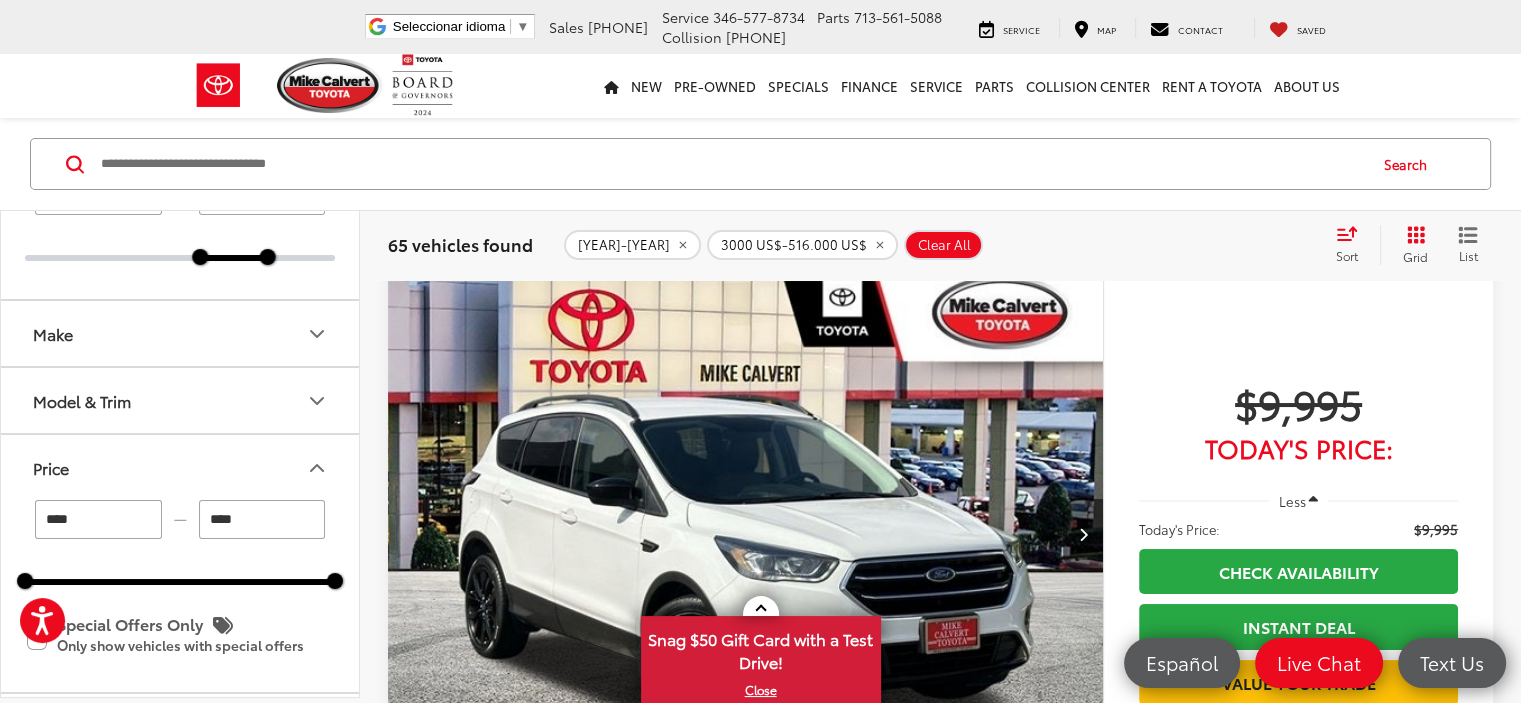 click on "****" at bounding box center [262, 519] 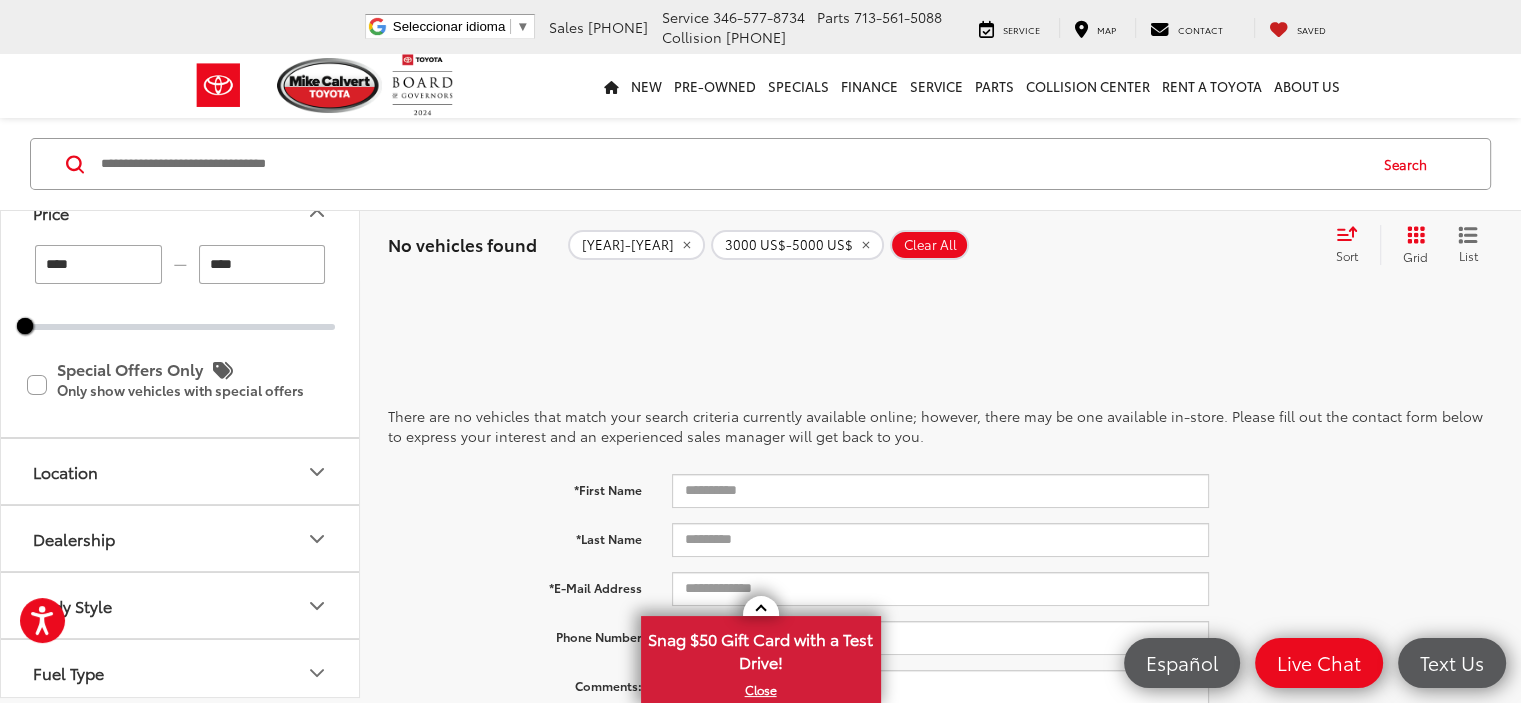 scroll, scrollTop: 200, scrollLeft: 0, axis: vertical 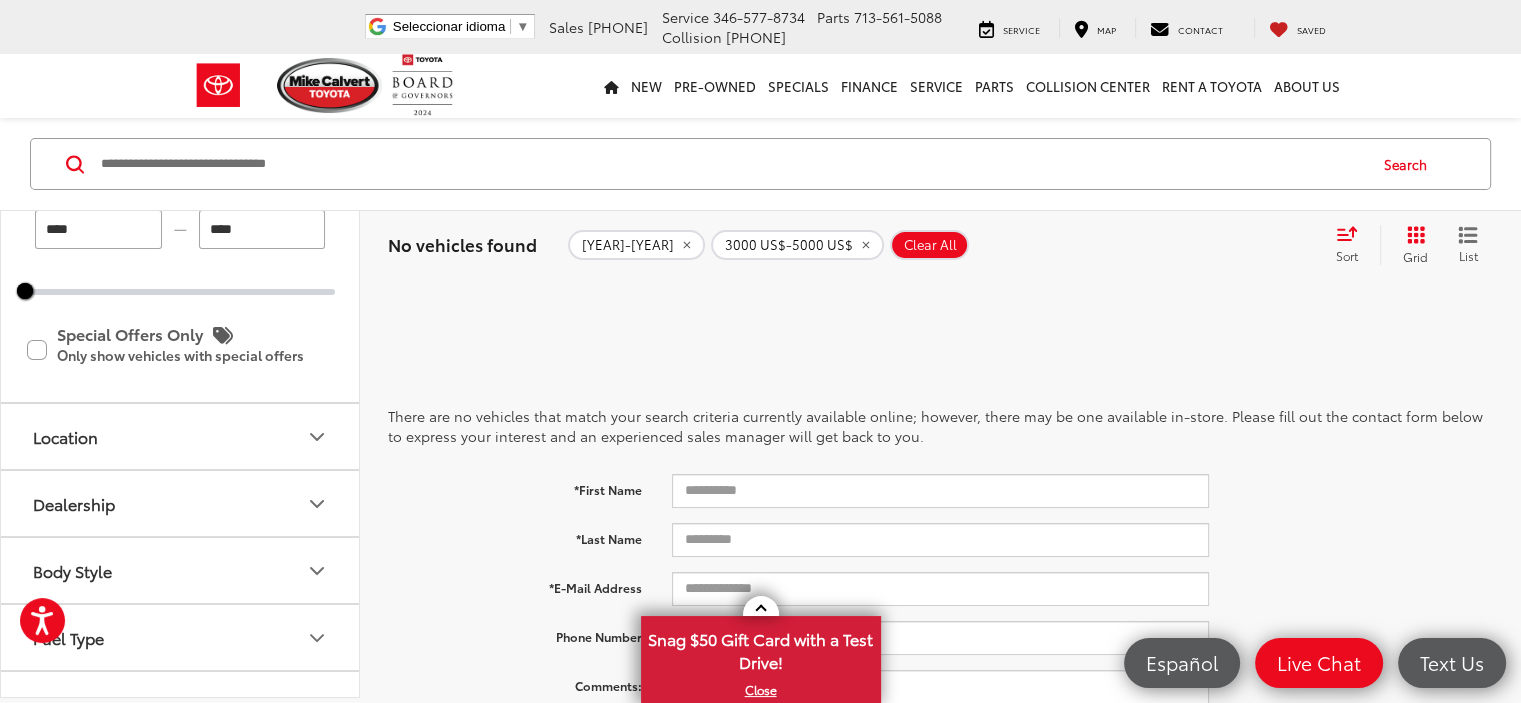 click 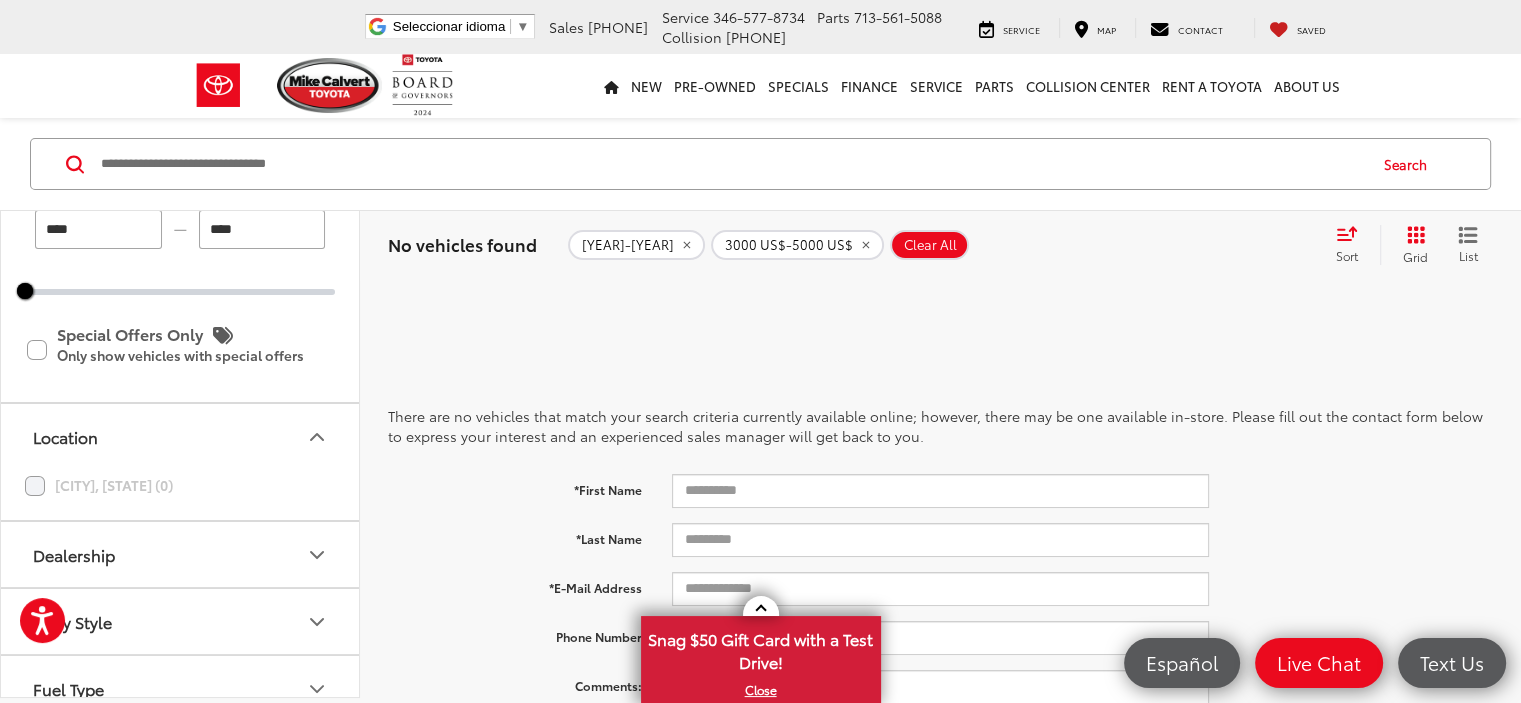 click on "Houston, TX (0)" 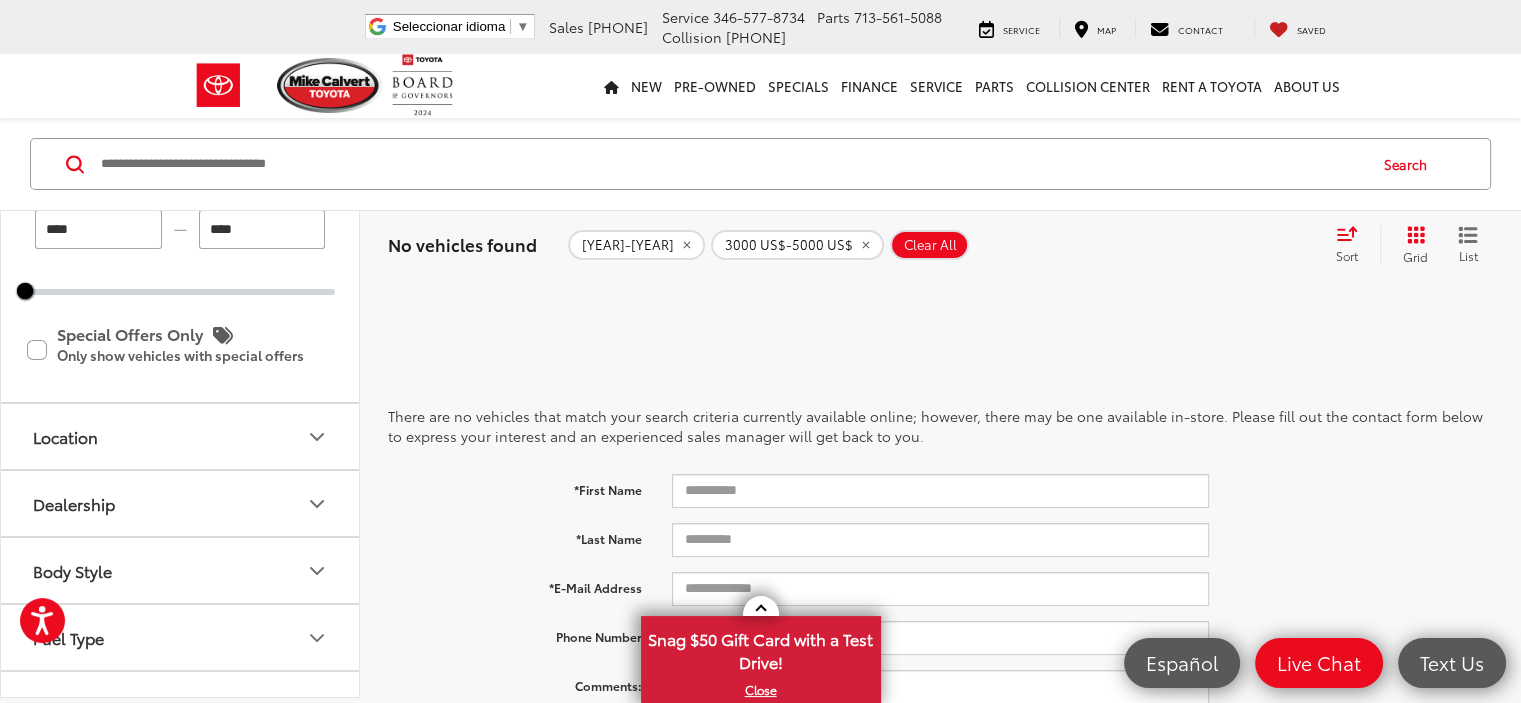 click 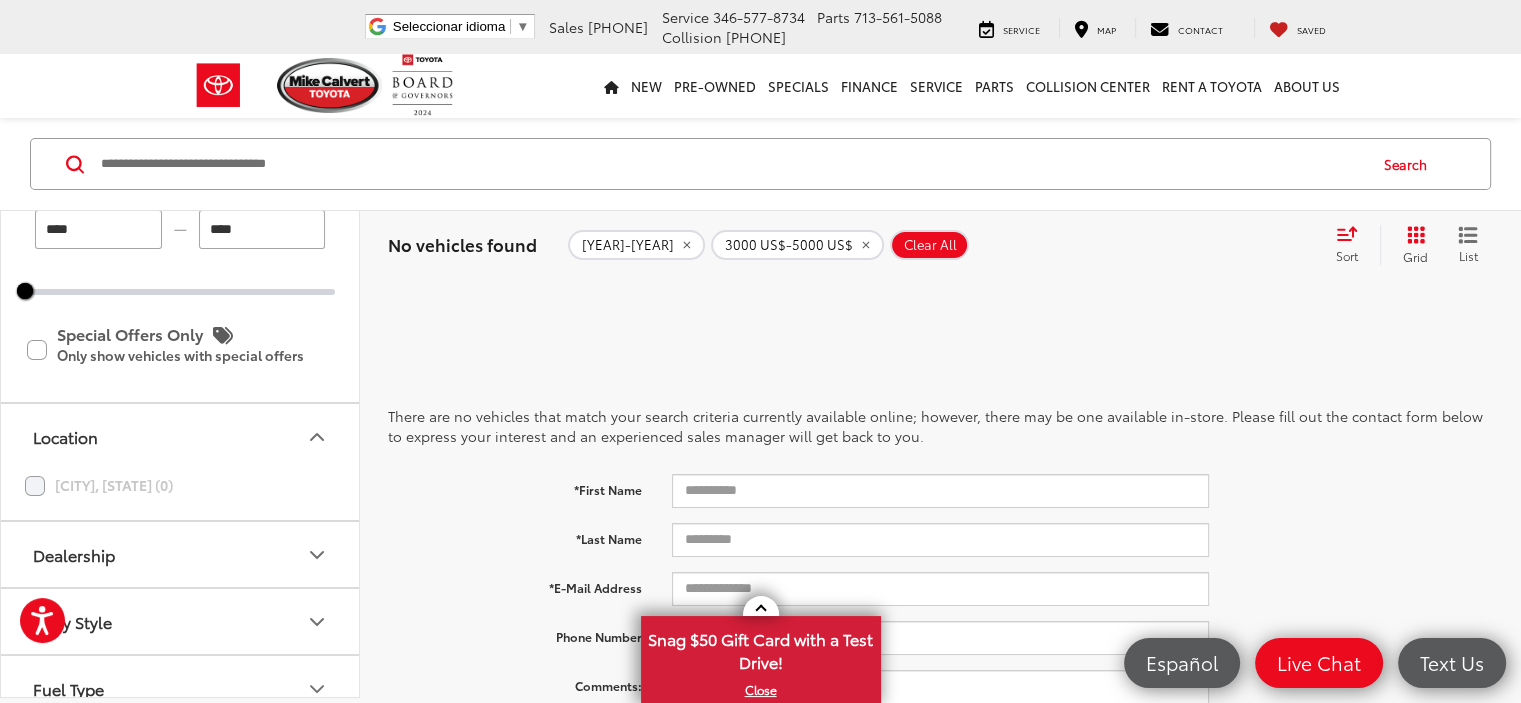 click on "Houston, TX (0)" 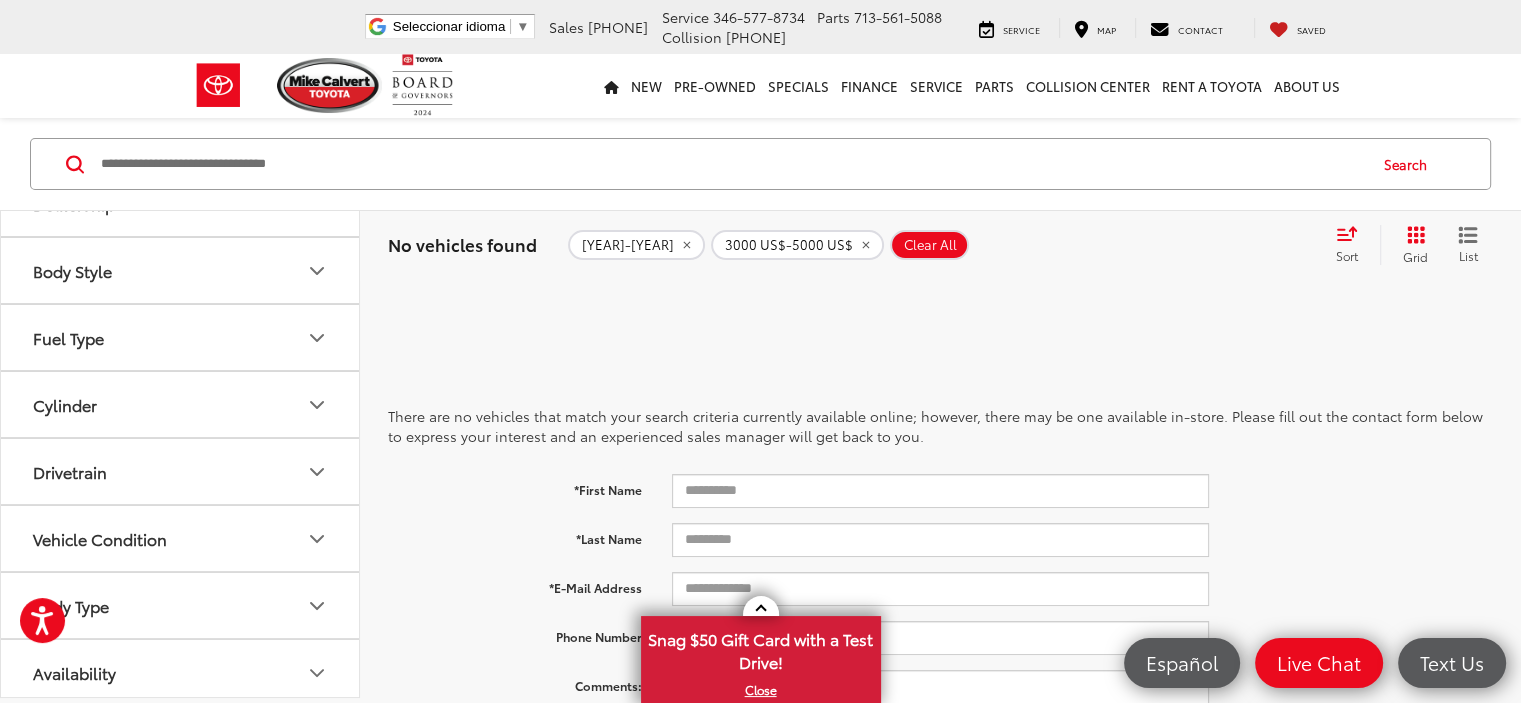 scroll, scrollTop: 504, scrollLeft: 0, axis: vertical 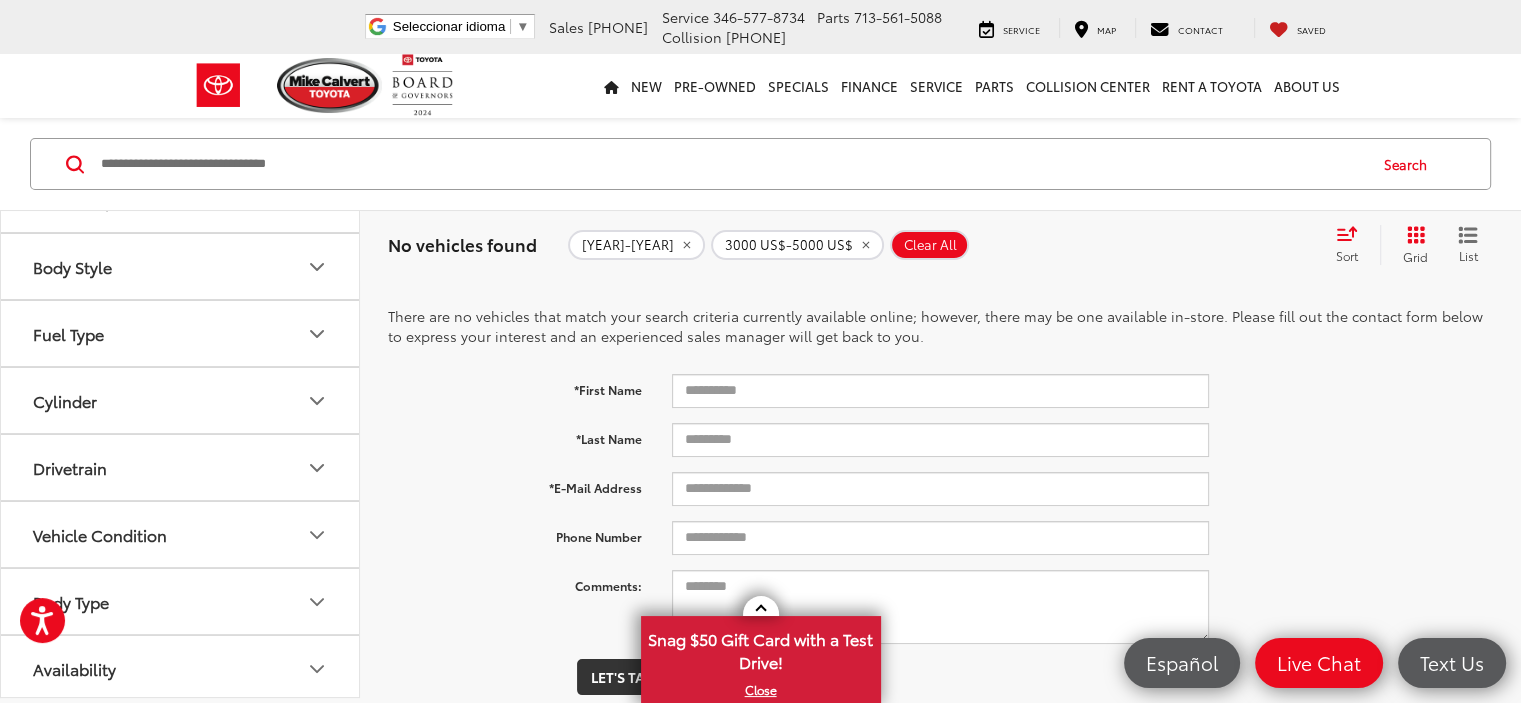 click 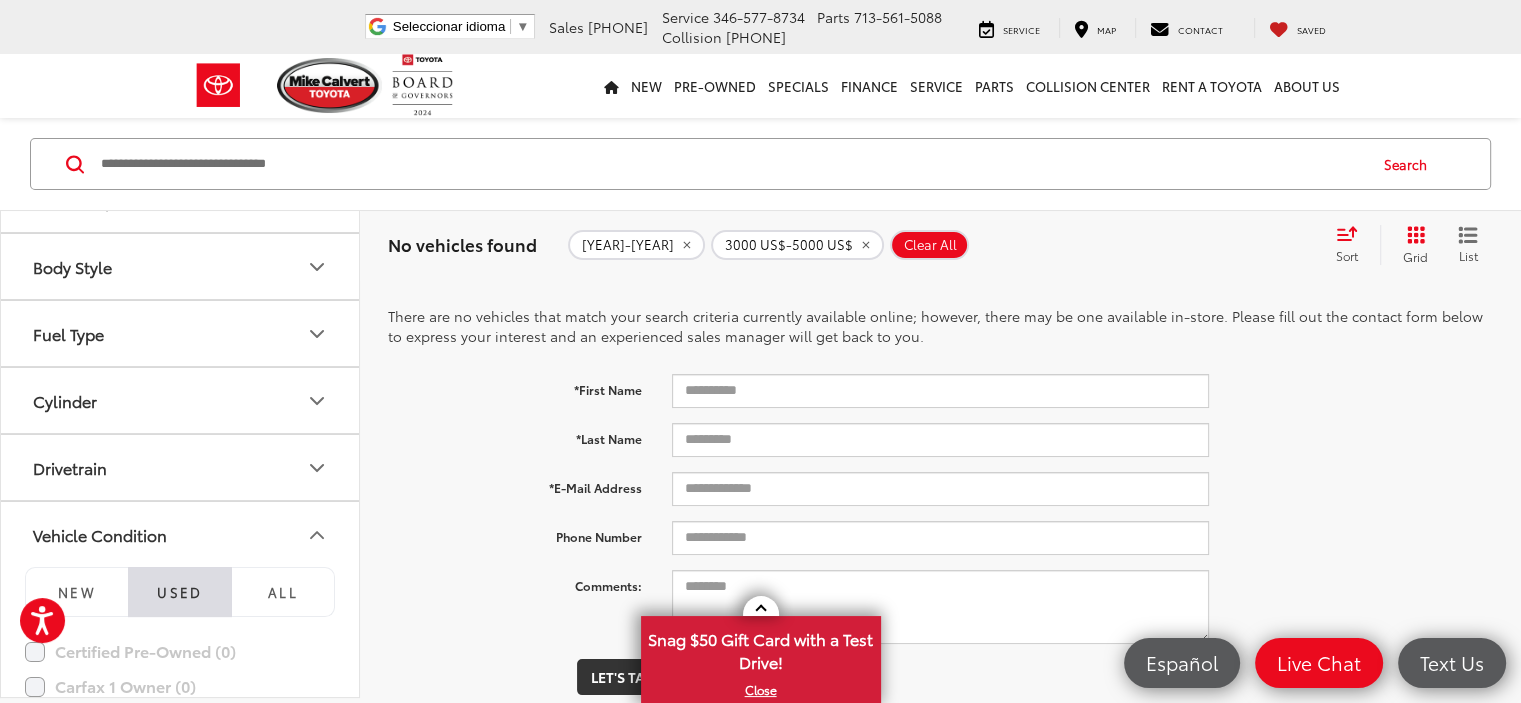 click on "Used" at bounding box center (179, 593) 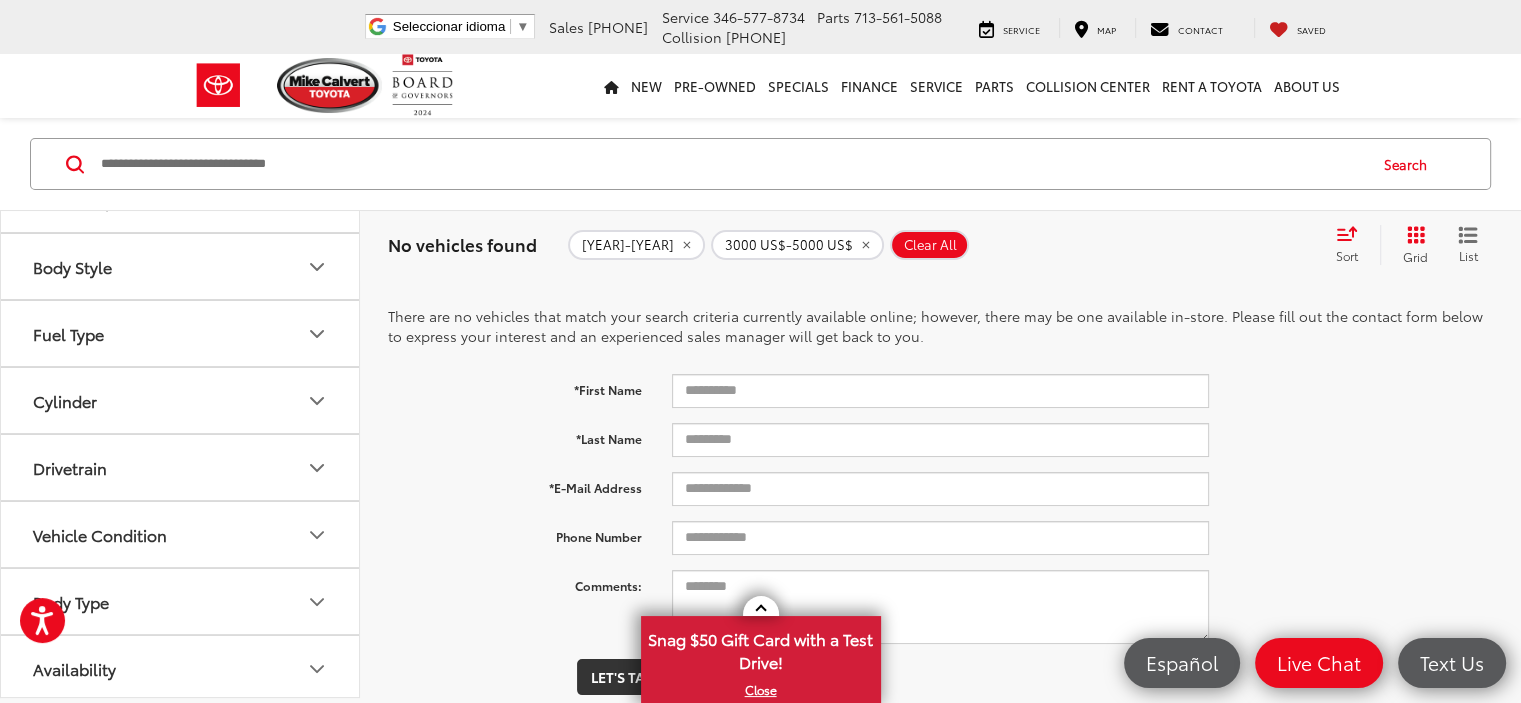 scroll, scrollTop: 200, scrollLeft: 0, axis: vertical 